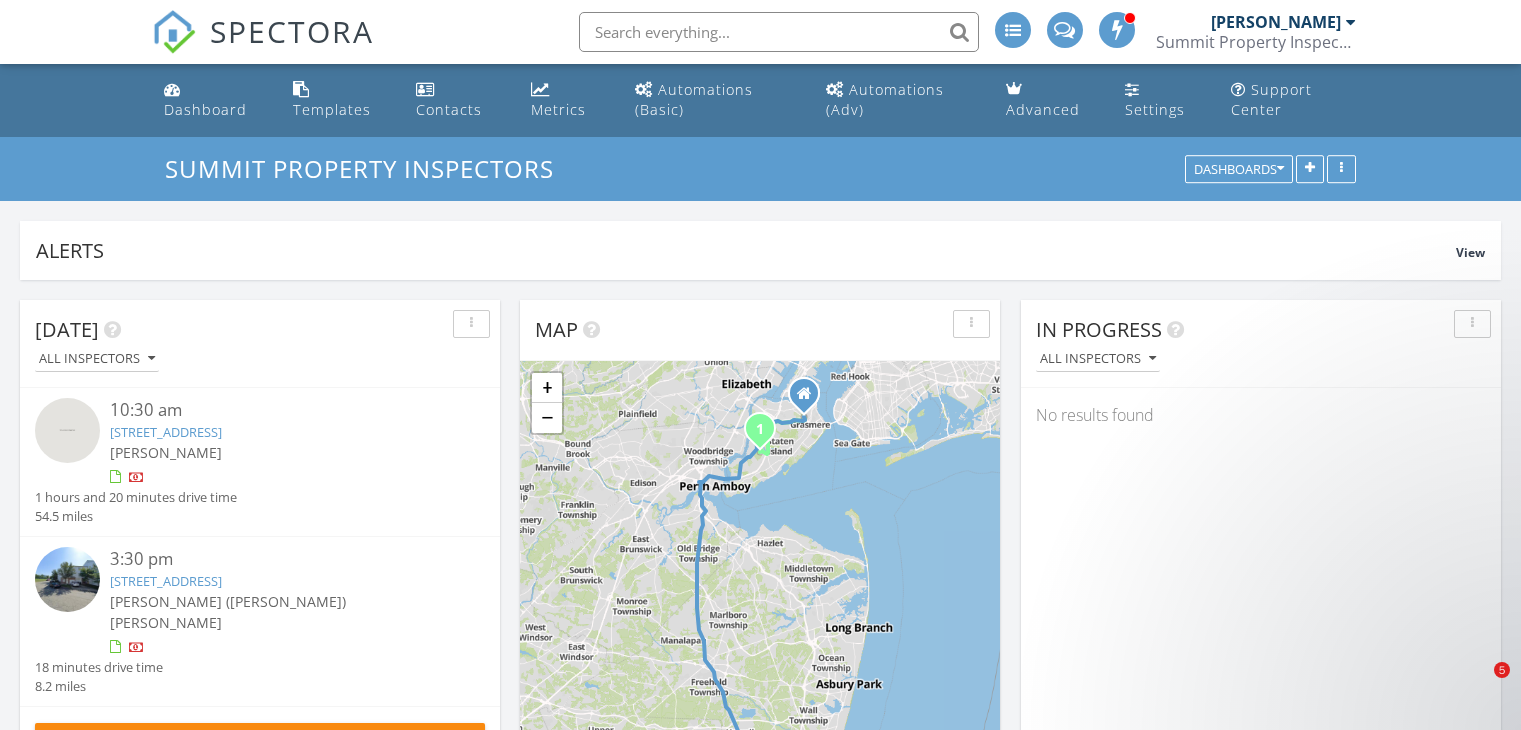 scroll, scrollTop: 100, scrollLeft: 0, axis: vertical 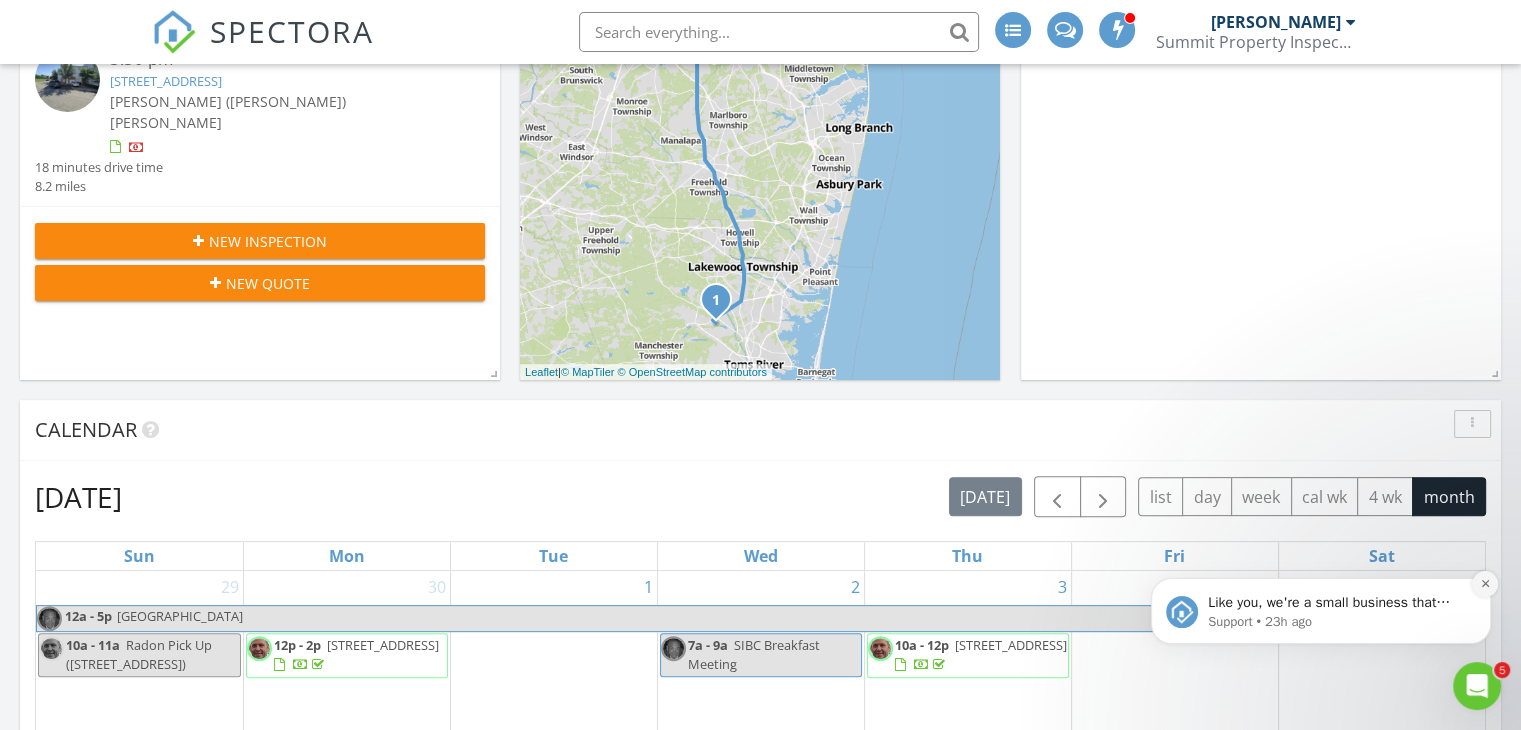 click 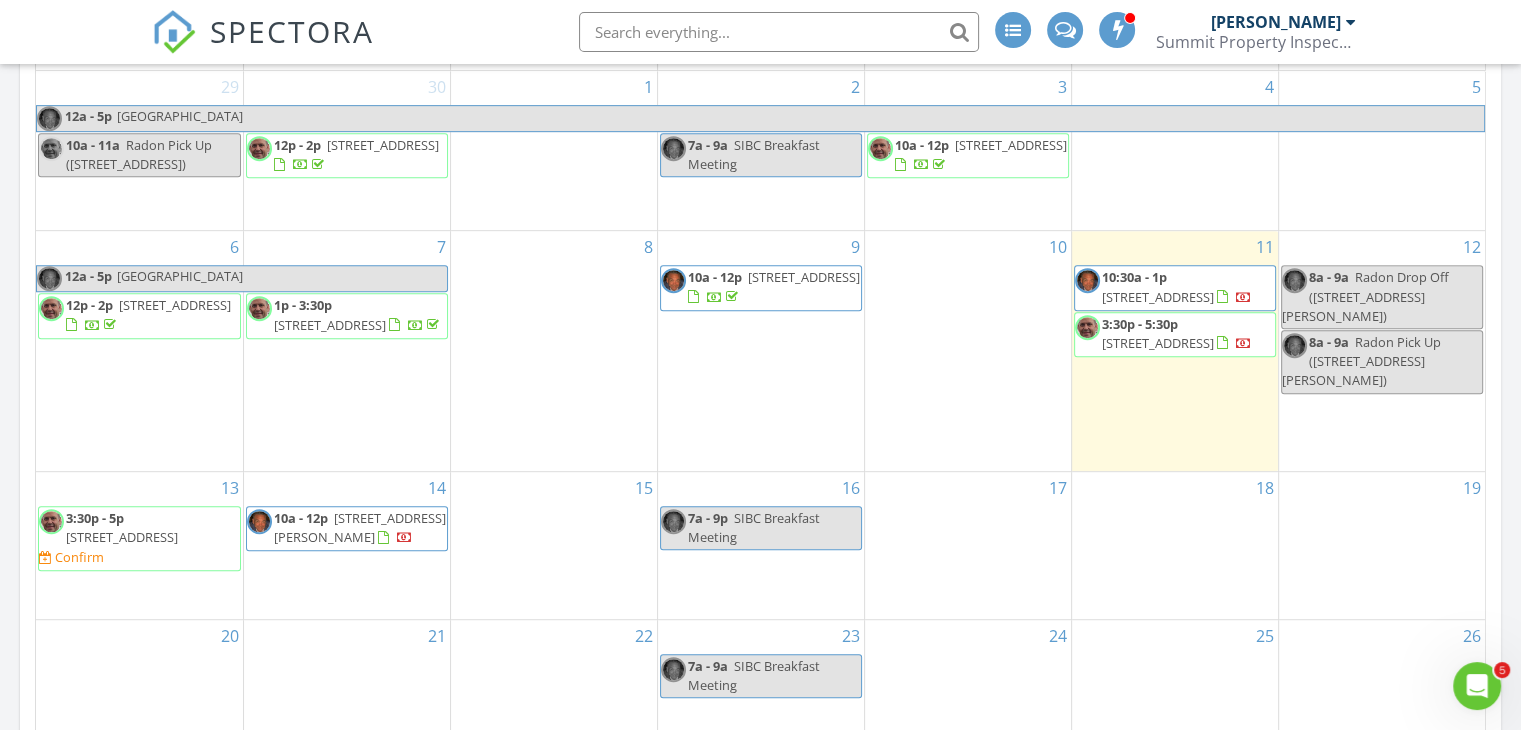 scroll, scrollTop: 900, scrollLeft: 0, axis: vertical 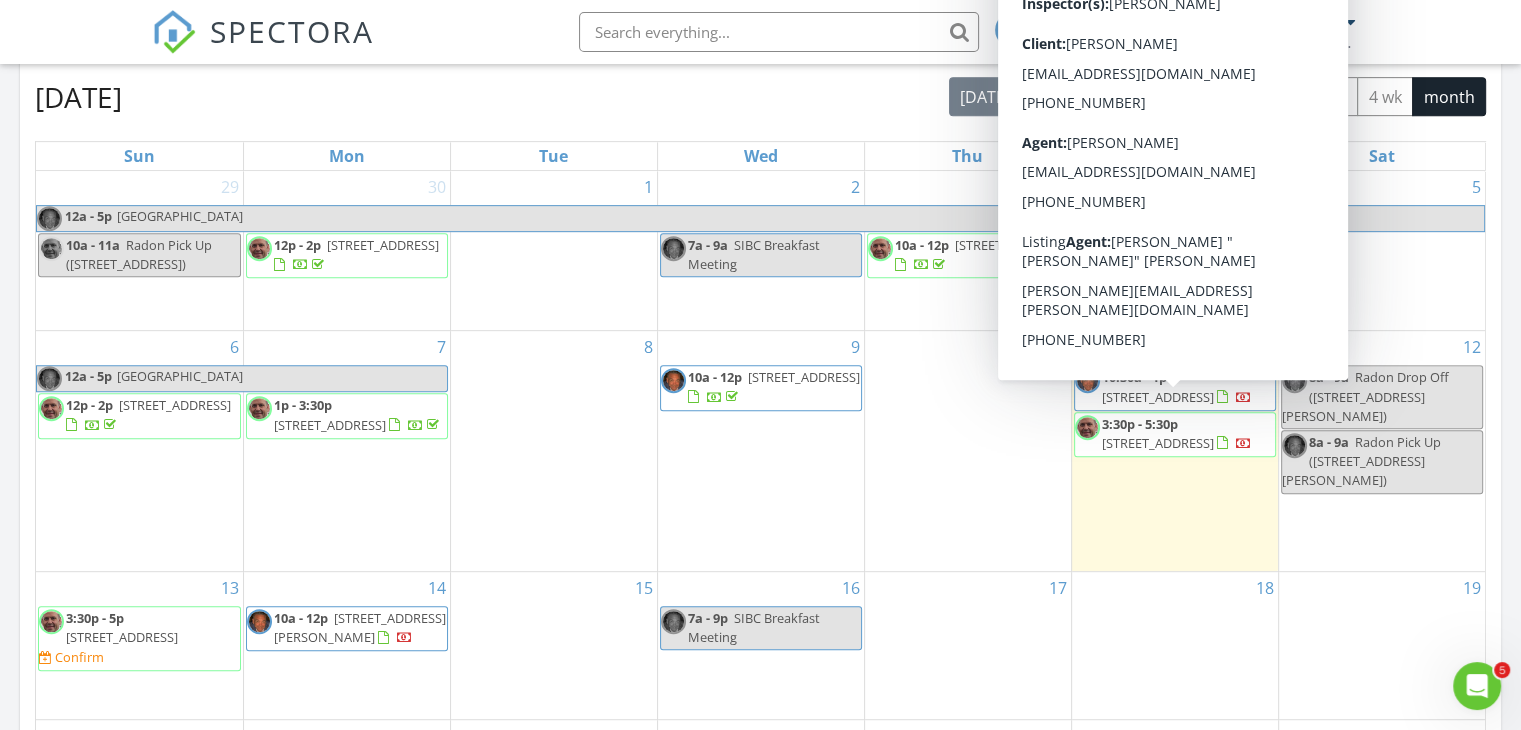 click on "101A Buckingham Dr, Manchester Township 08759" at bounding box center (1158, 397) 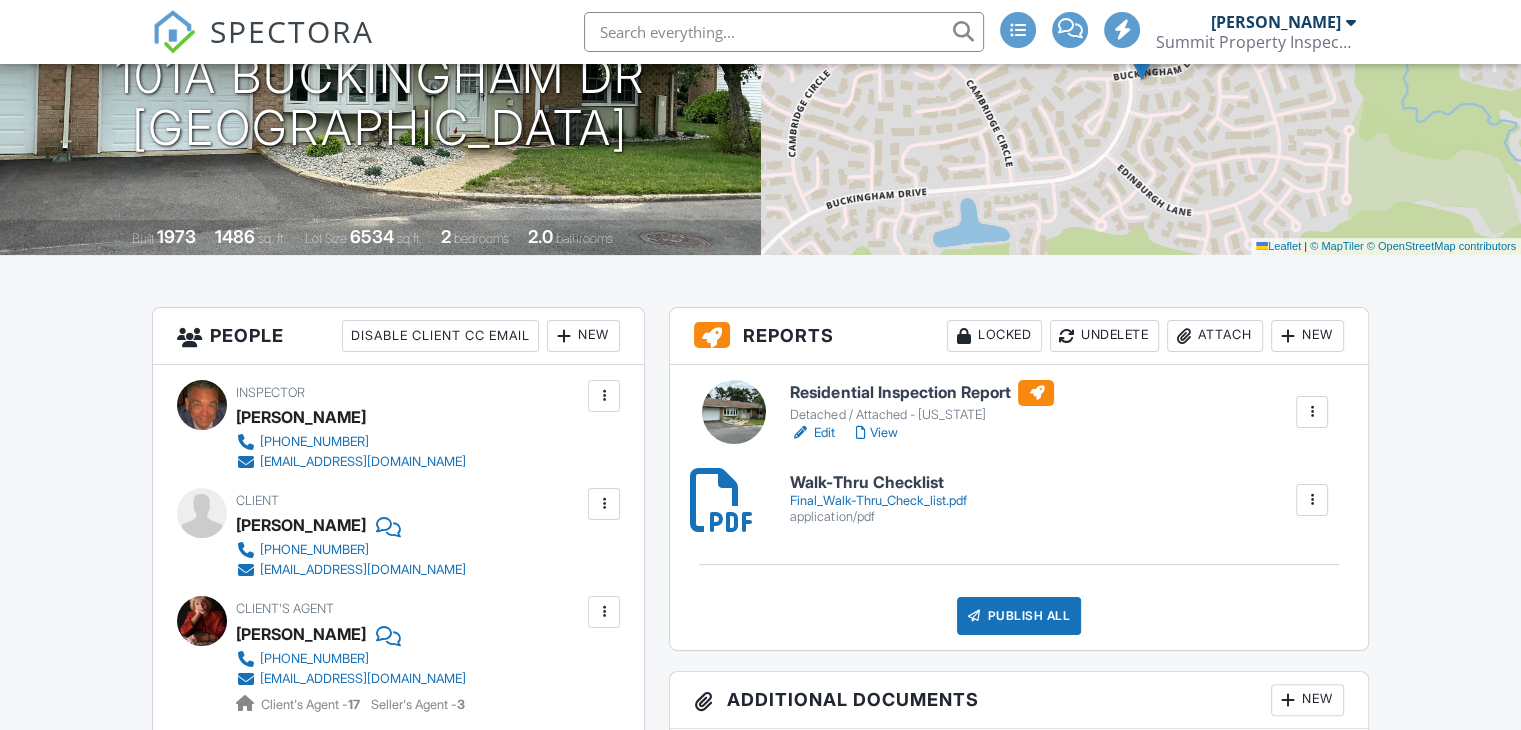 scroll, scrollTop: 600, scrollLeft: 0, axis: vertical 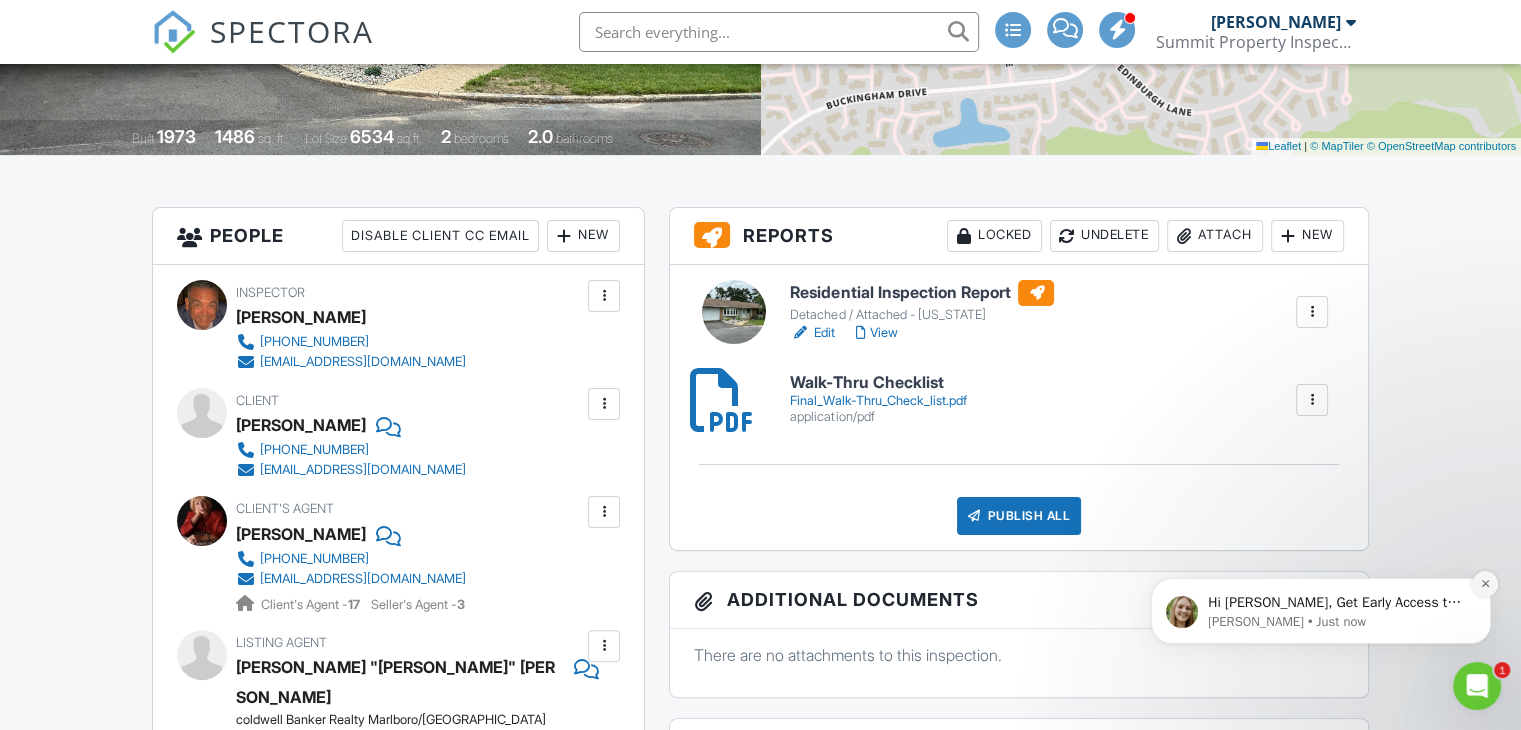 click 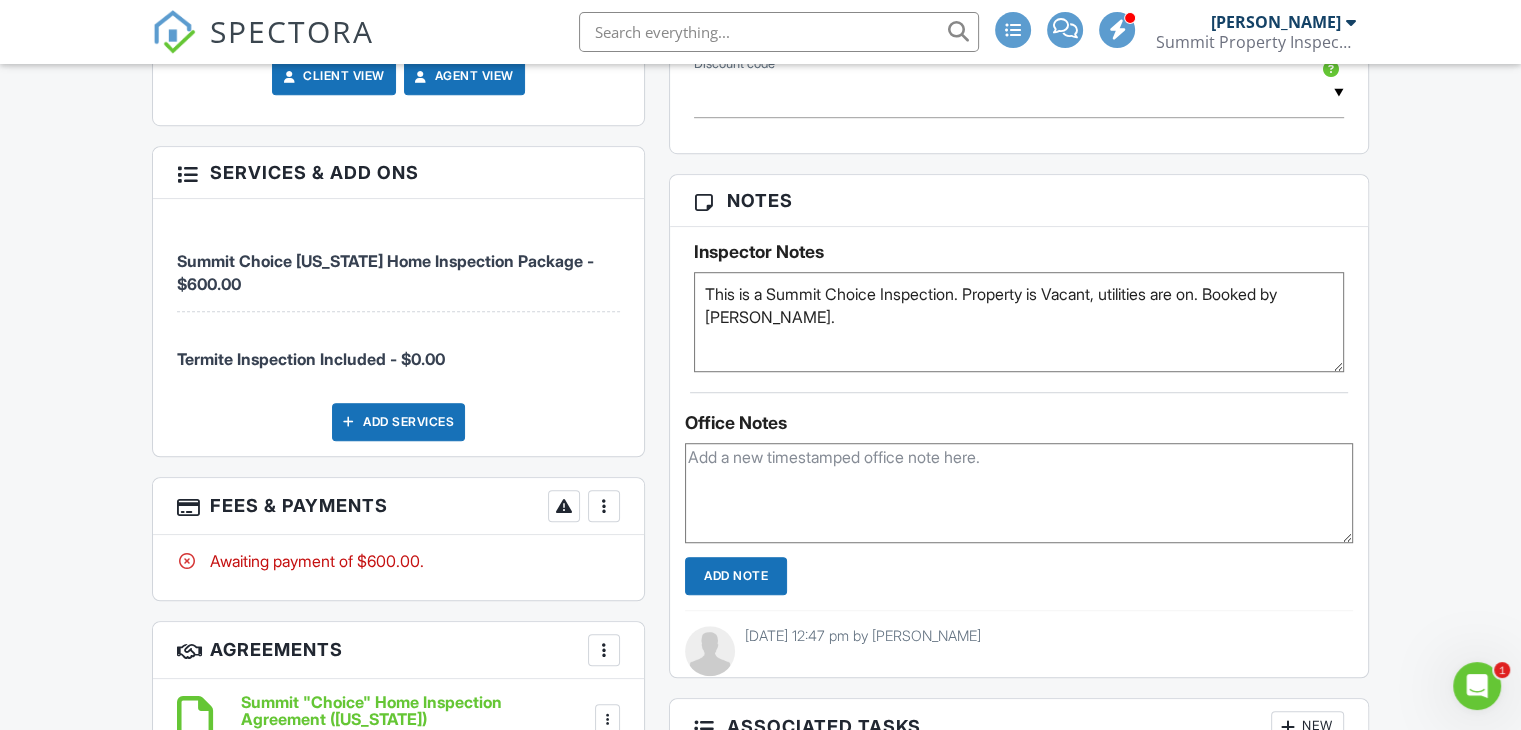 scroll, scrollTop: 1300, scrollLeft: 0, axis: vertical 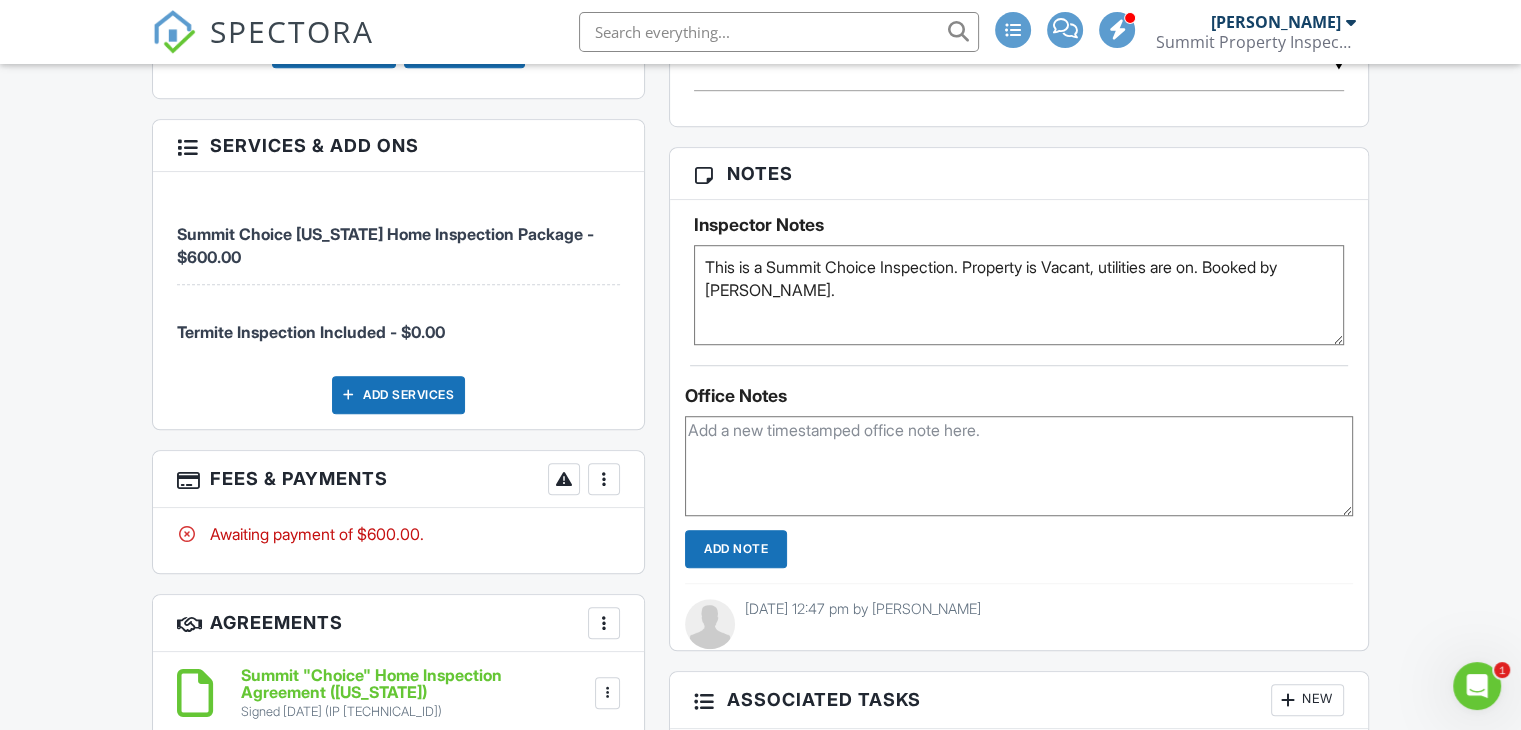 click at bounding box center (604, 479) 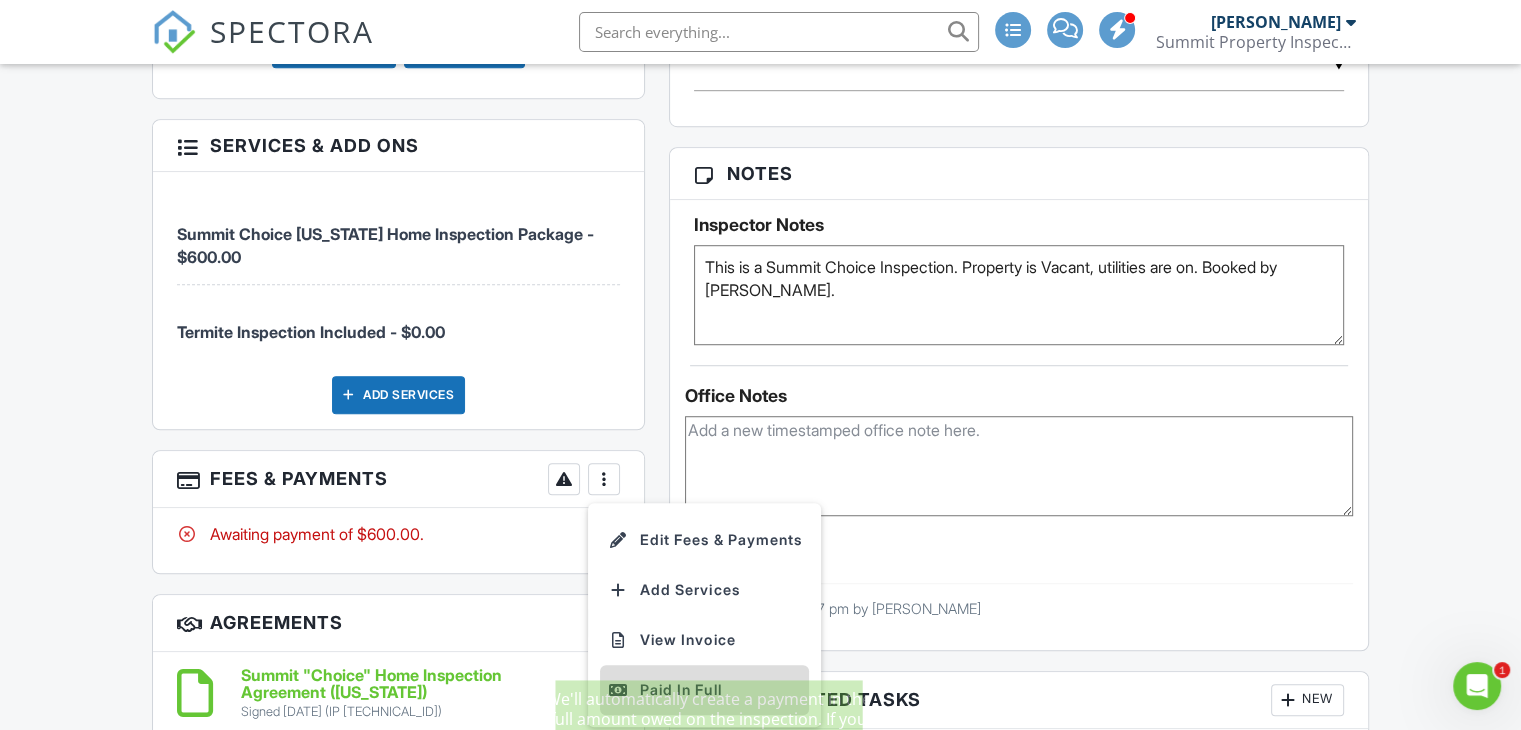 click on "Paid In Full" at bounding box center [704, 690] 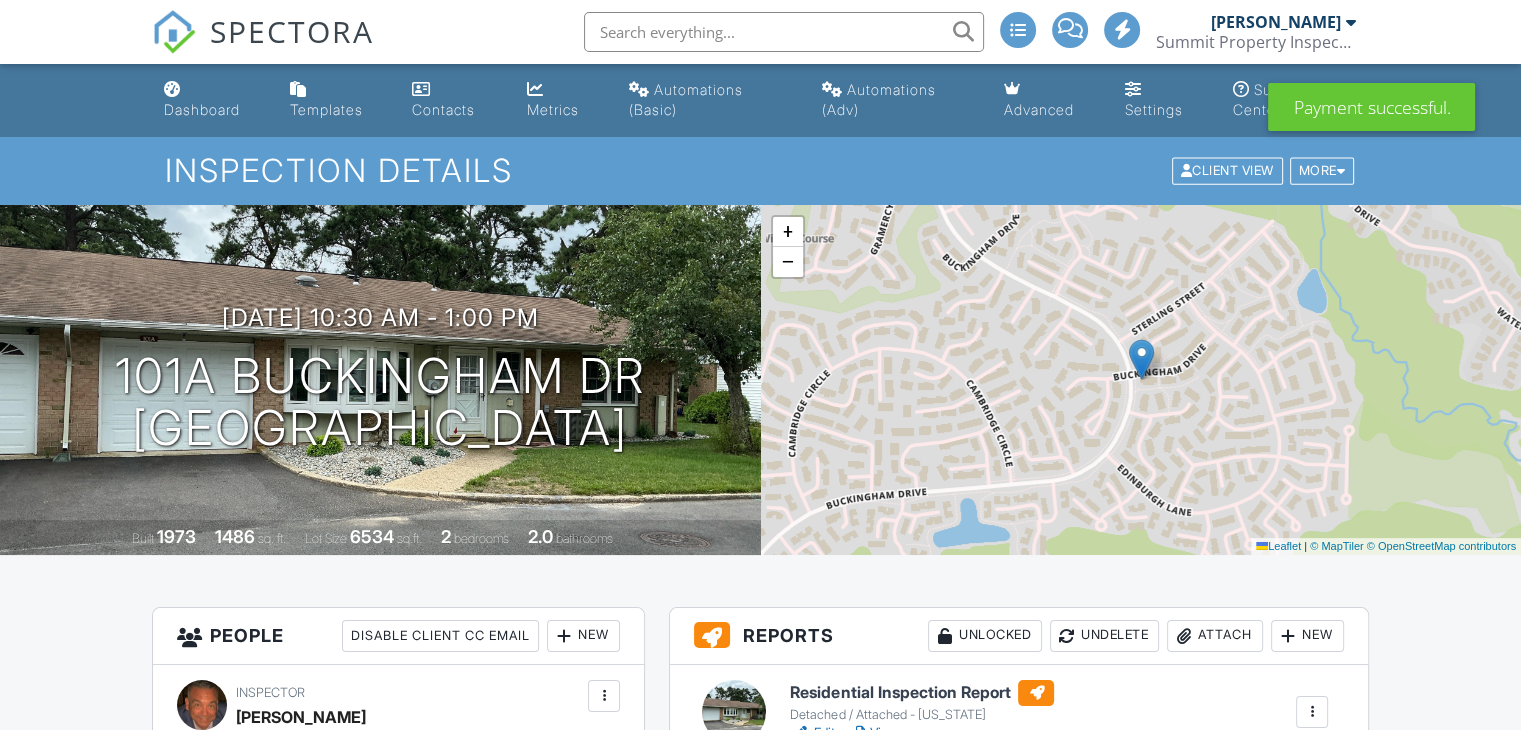 scroll, scrollTop: 300, scrollLeft: 0, axis: vertical 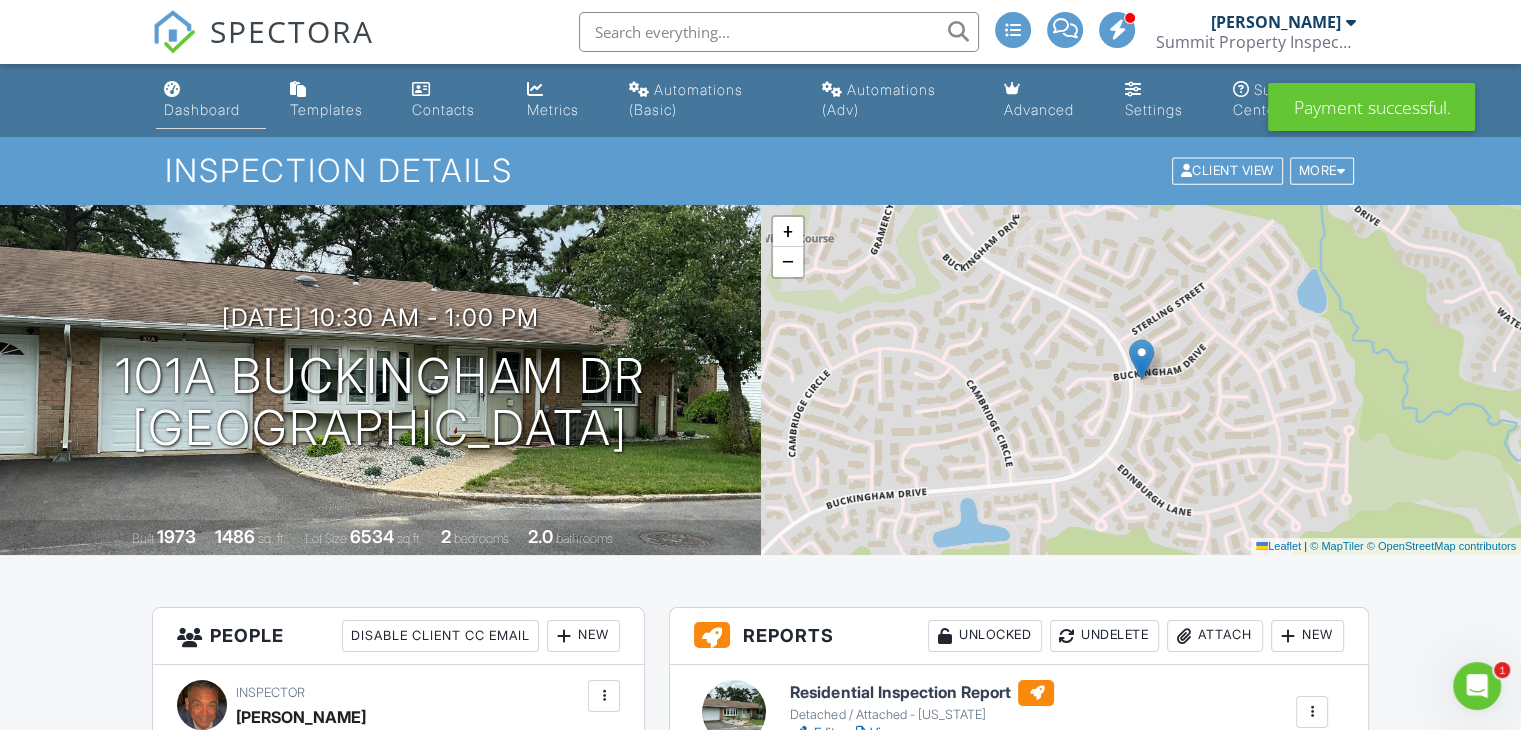 click on "Dashboard" at bounding box center [202, 109] 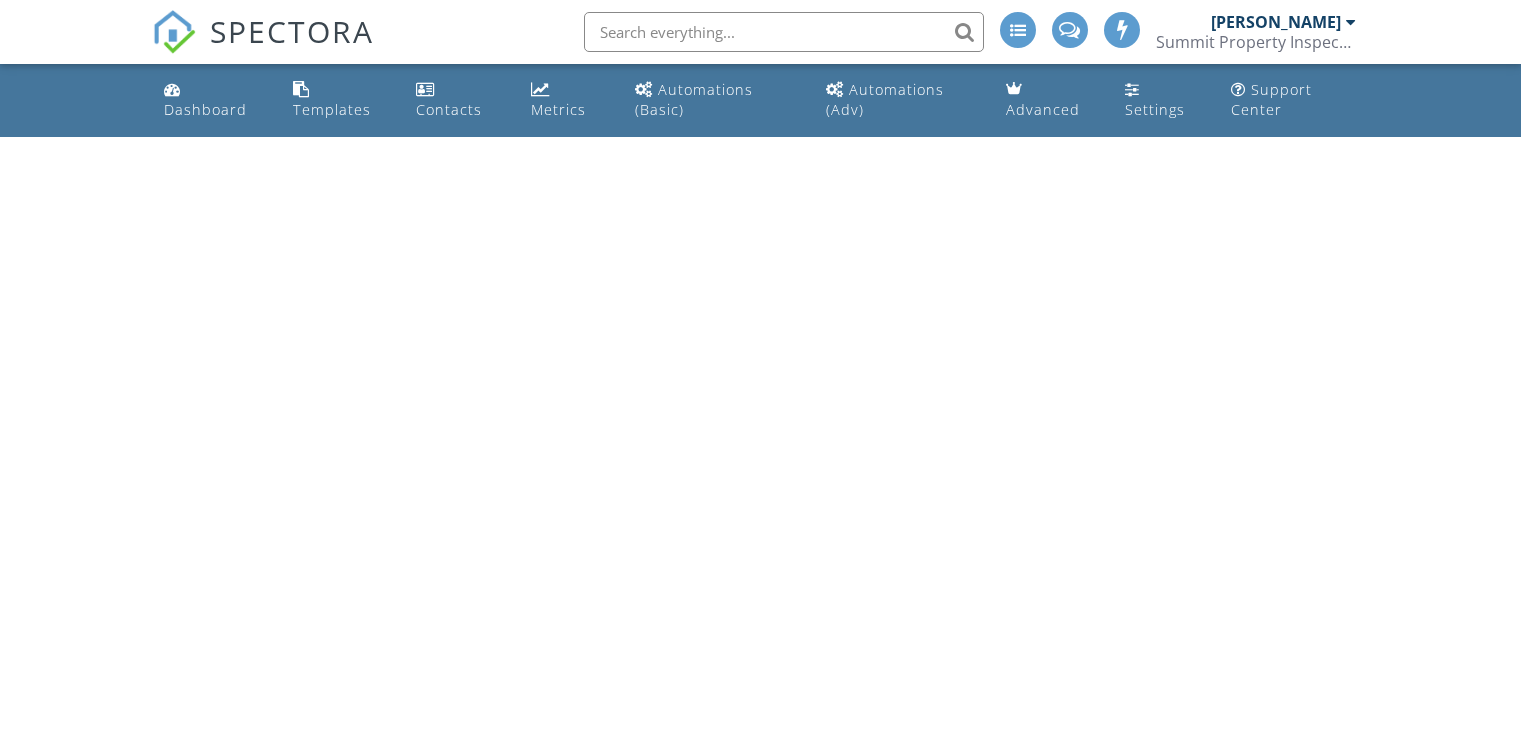 scroll, scrollTop: 0, scrollLeft: 0, axis: both 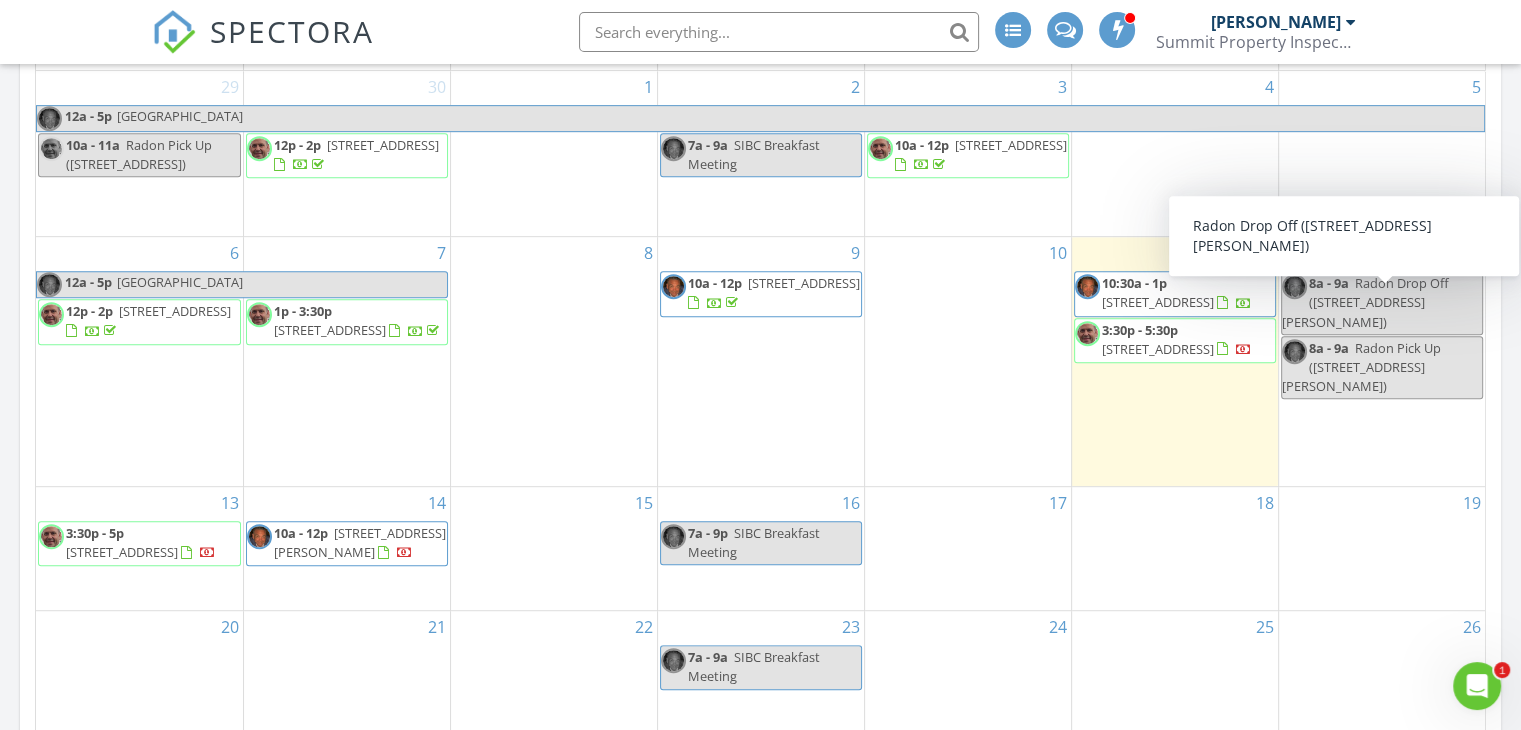 click on "8a - 9a
Radon Drop Off (10 Arbach Ln, Manalapan Township)" at bounding box center (1382, 303) 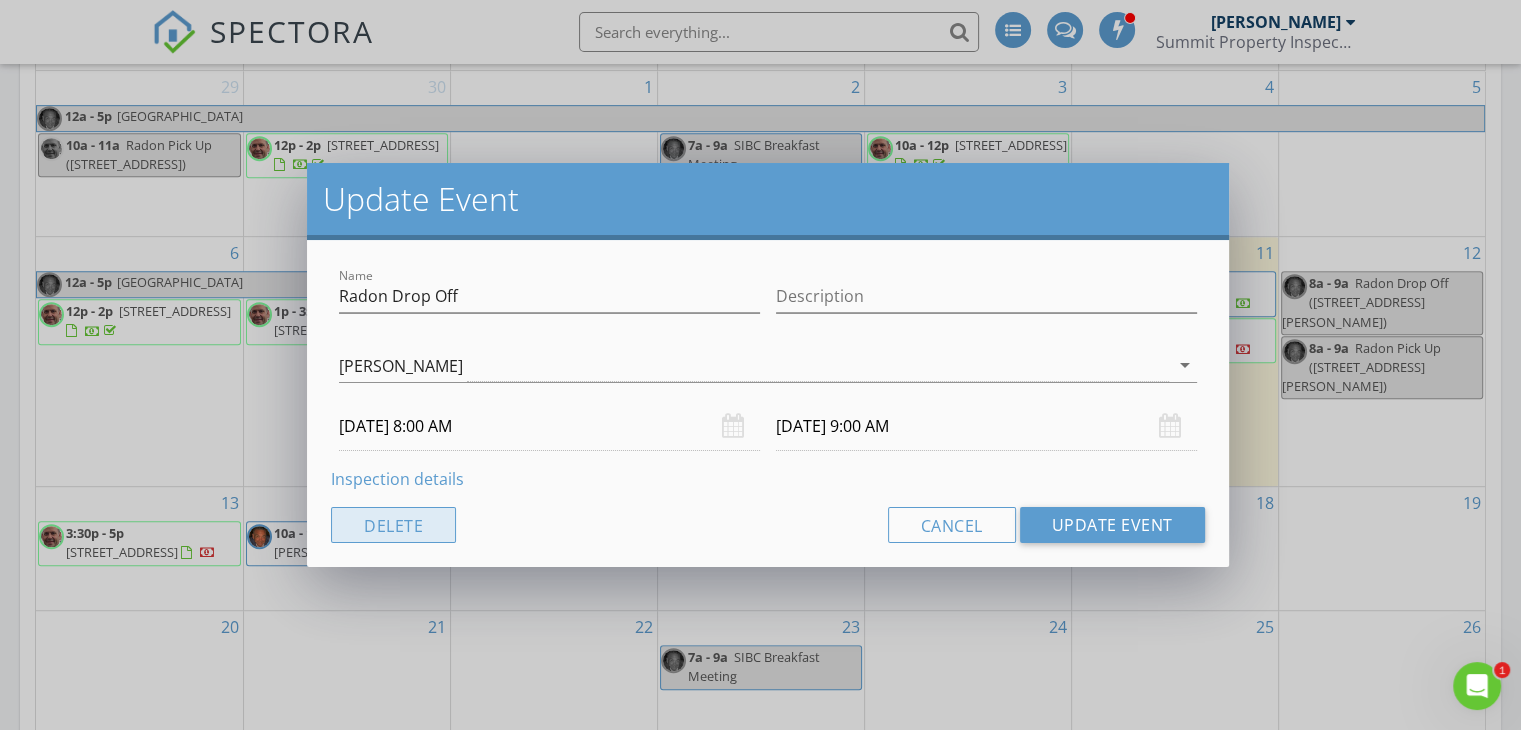 click on "Delete" at bounding box center [393, 525] 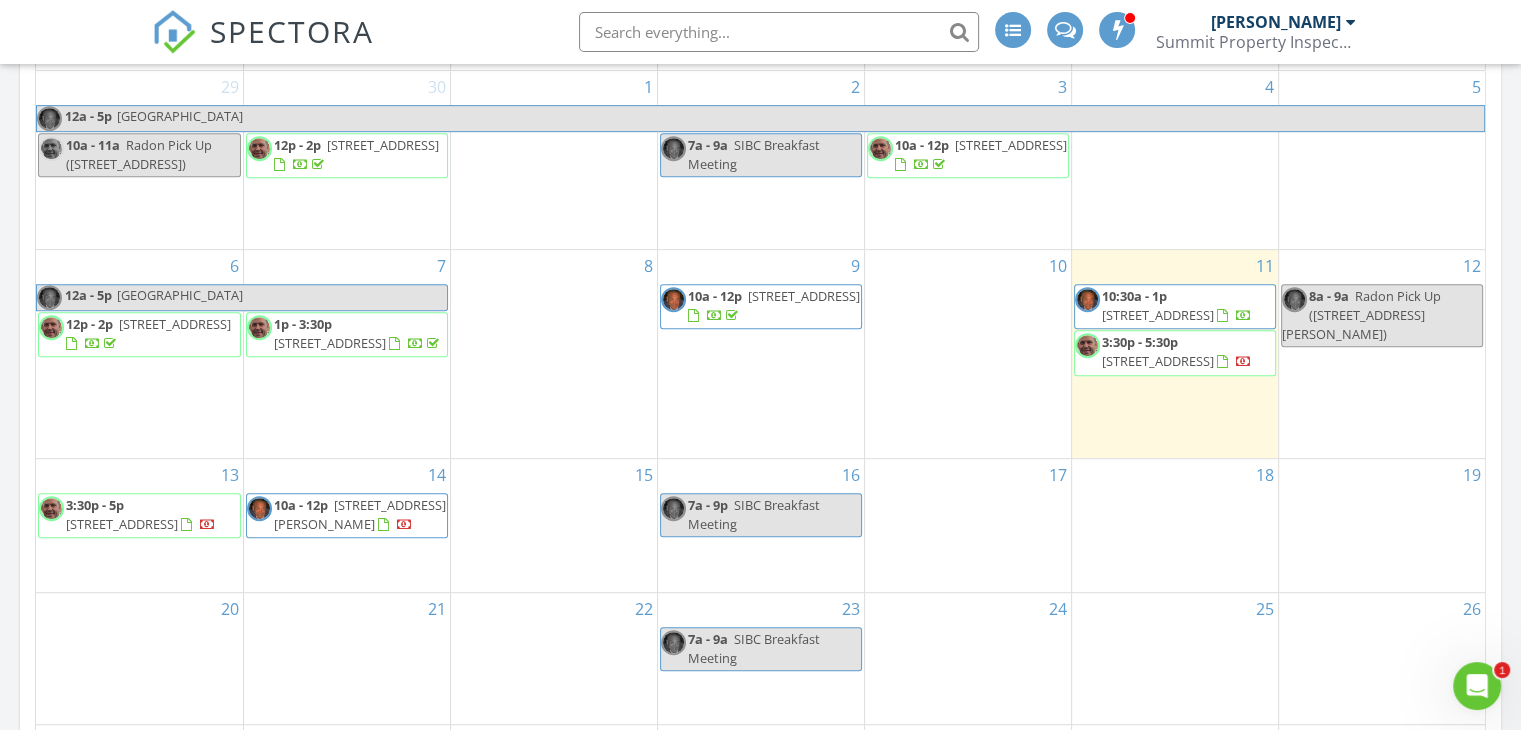 click on "Radon Pick Up (10 Arbach Ln, Manalapan Township)" at bounding box center (1361, 315) 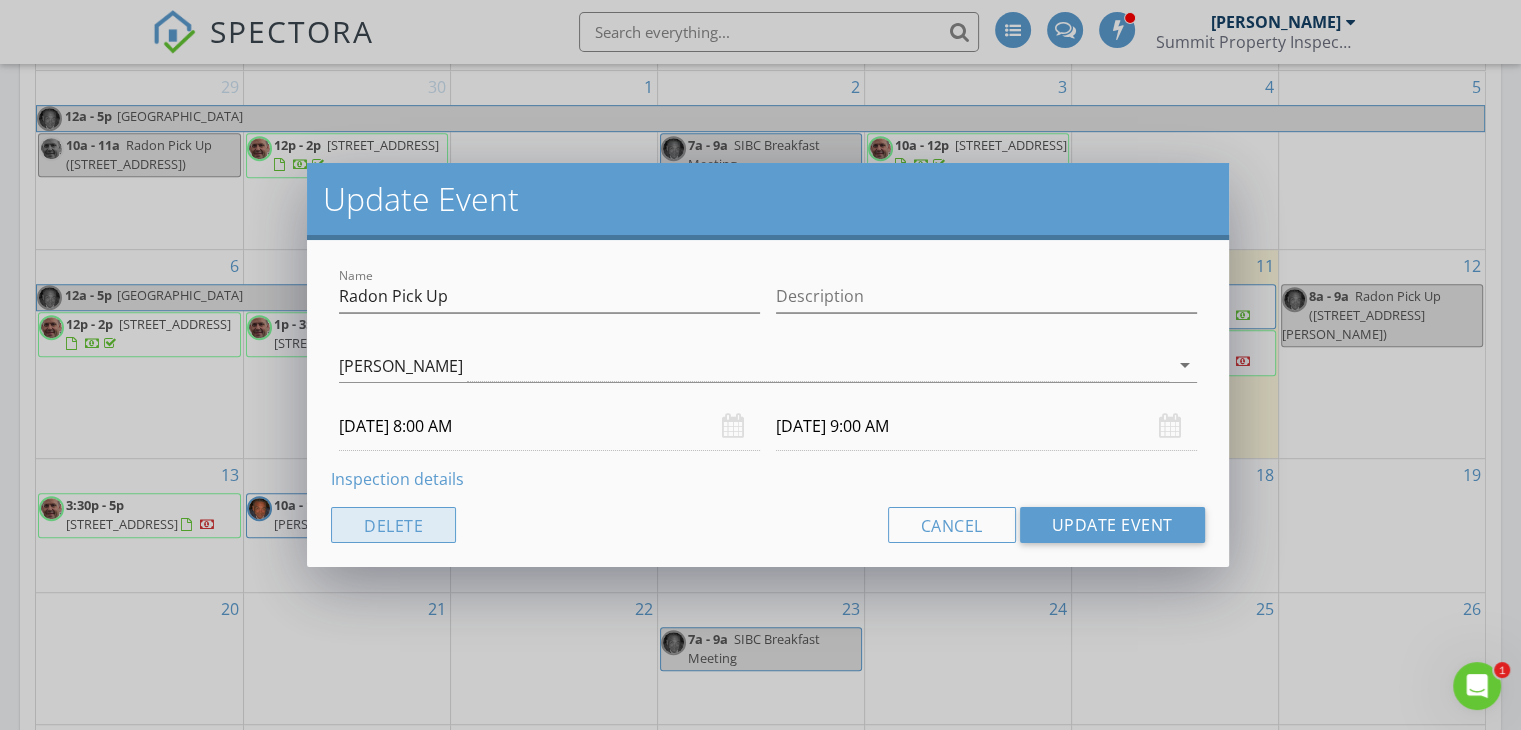 click on "Delete" at bounding box center (393, 525) 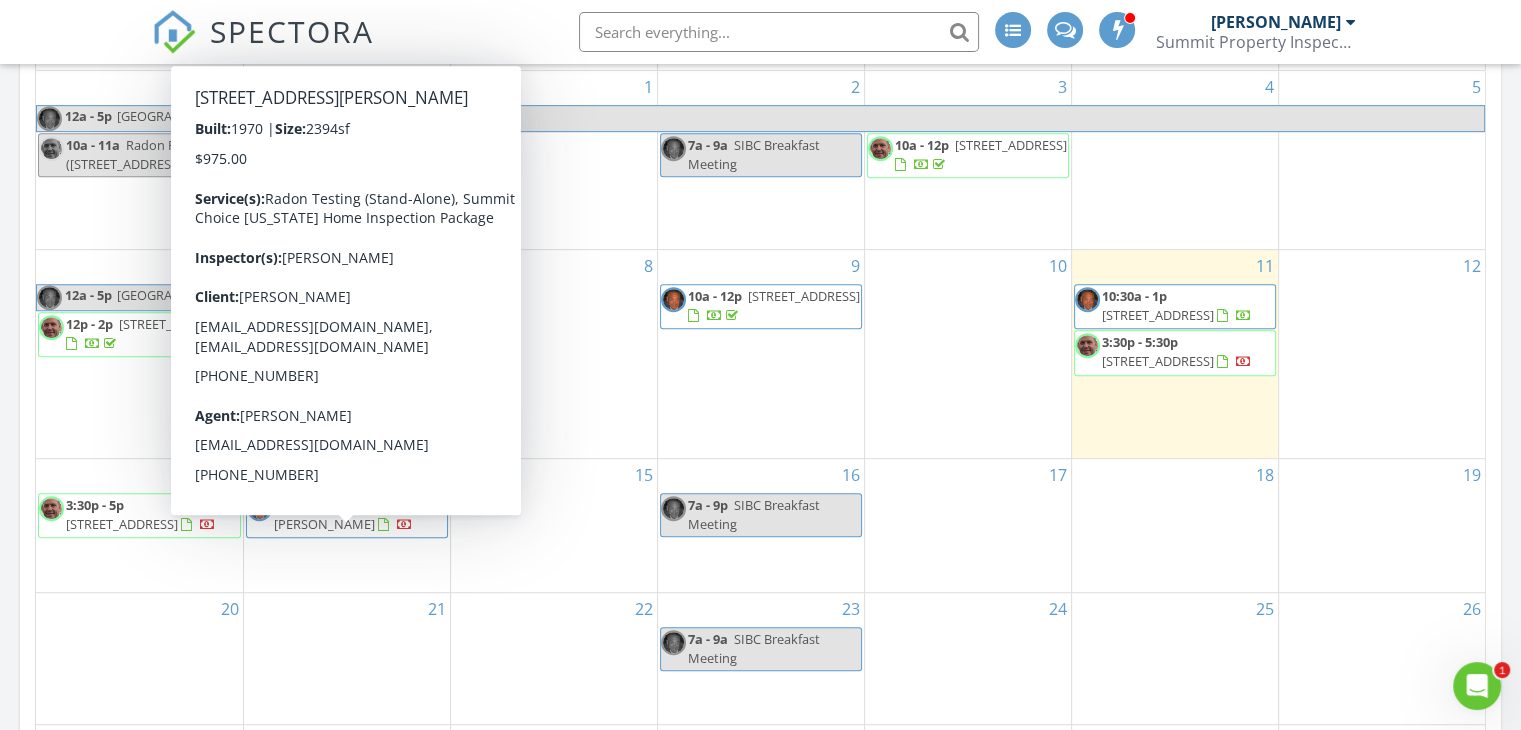 click on "10 Arbach Ln, Manalapan Township 07726" at bounding box center (360, 514) 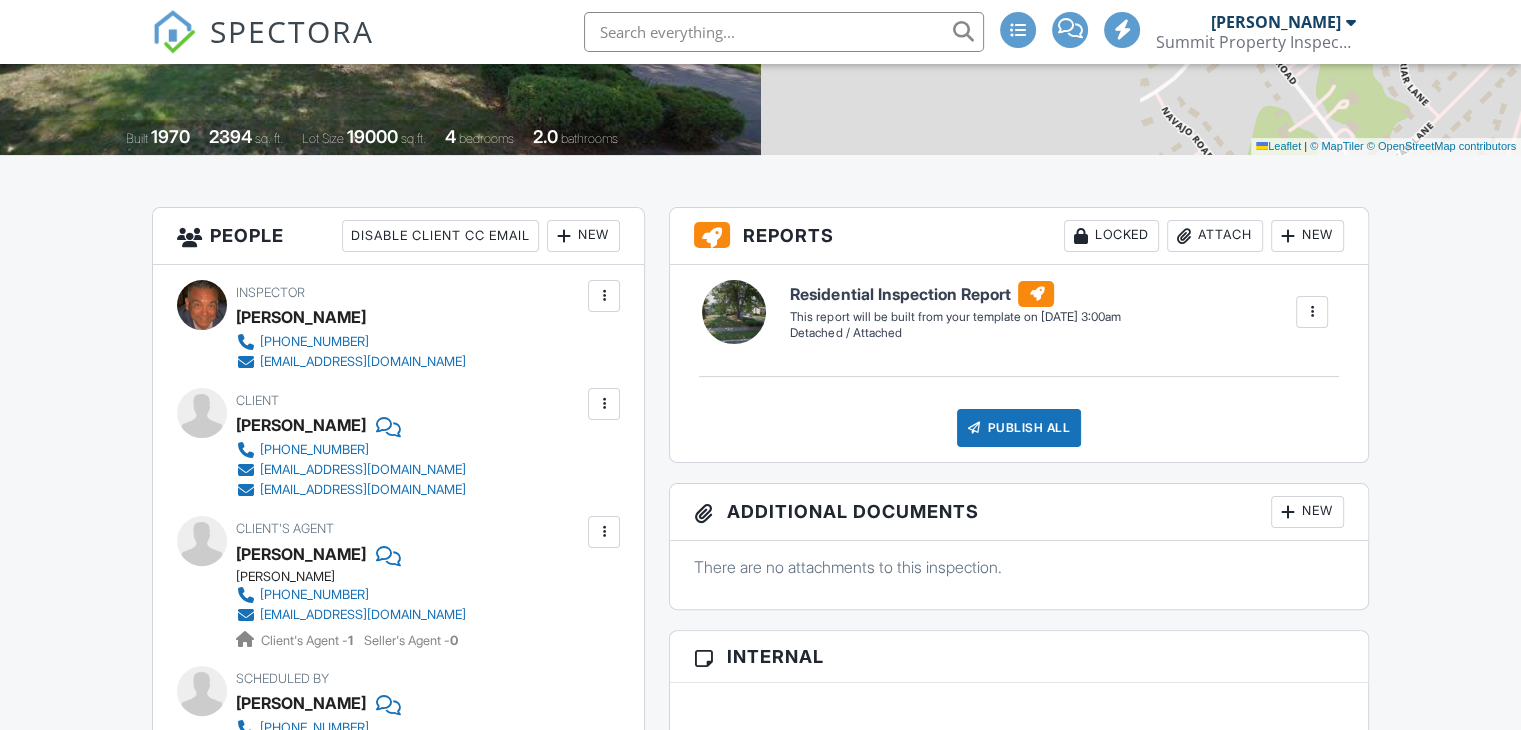 scroll, scrollTop: 1100, scrollLeft: 0, axis: vertical 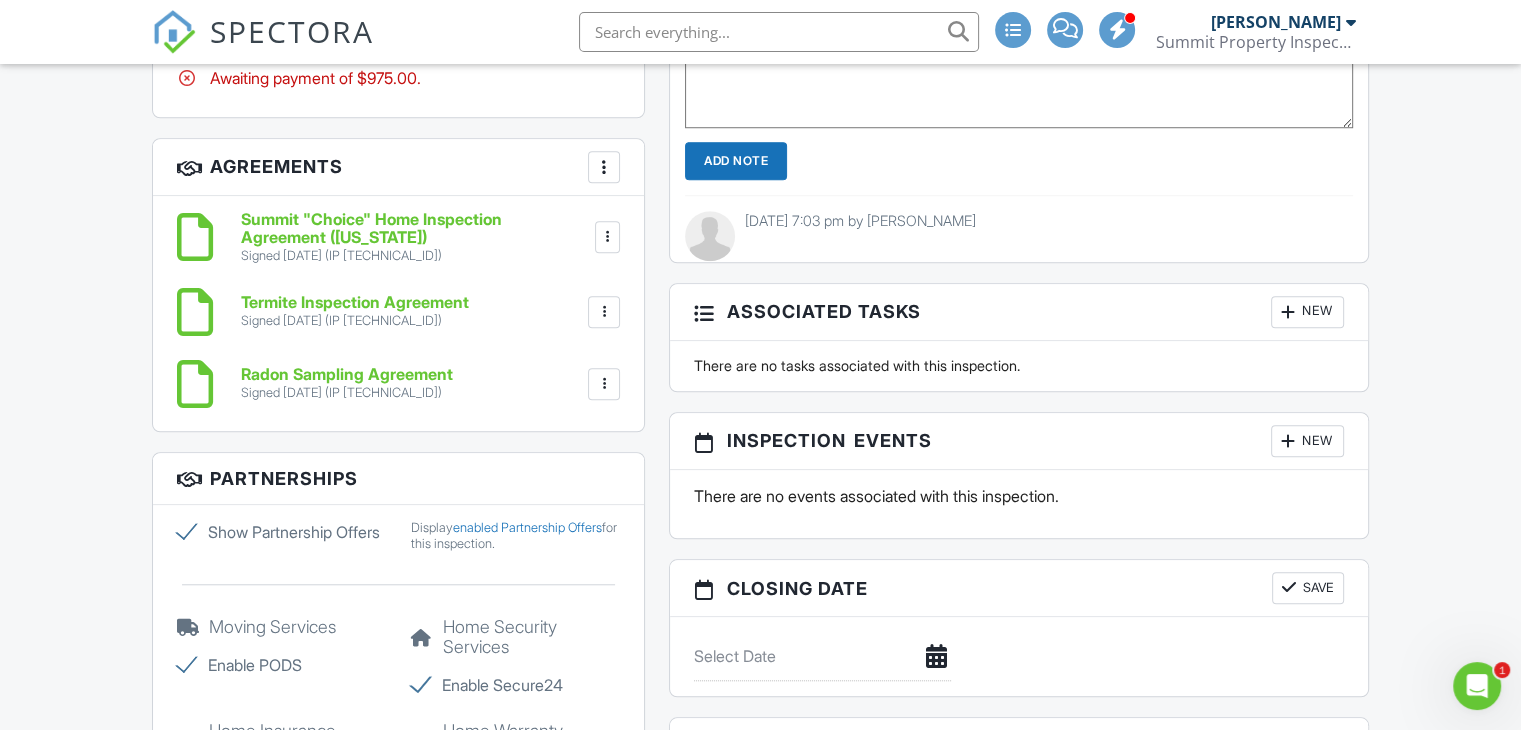 click on "New" at bounding box center (1307, 312) 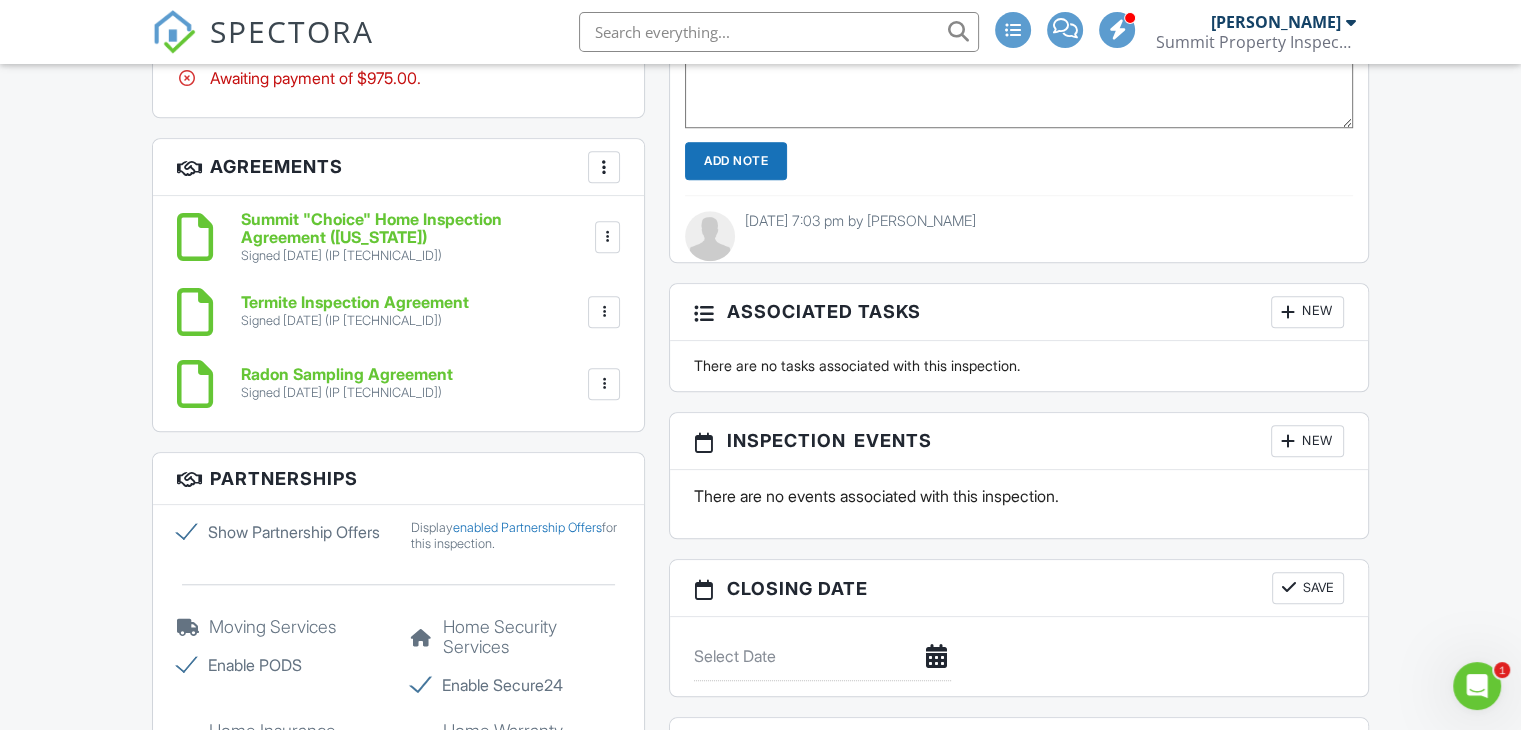 click on "New" at bounding box center (1307, 441) 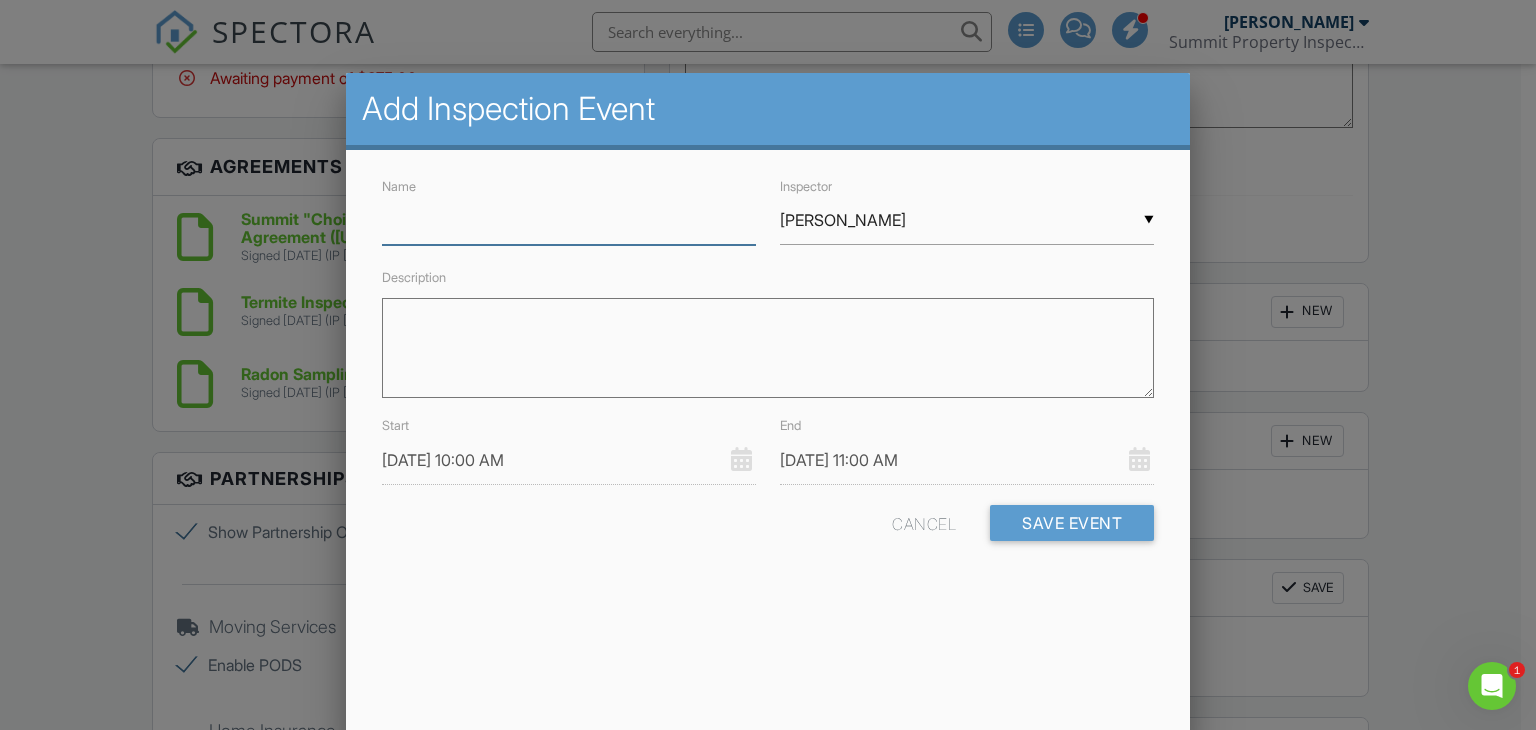 click on "Name" at bounding box center (569, 220) 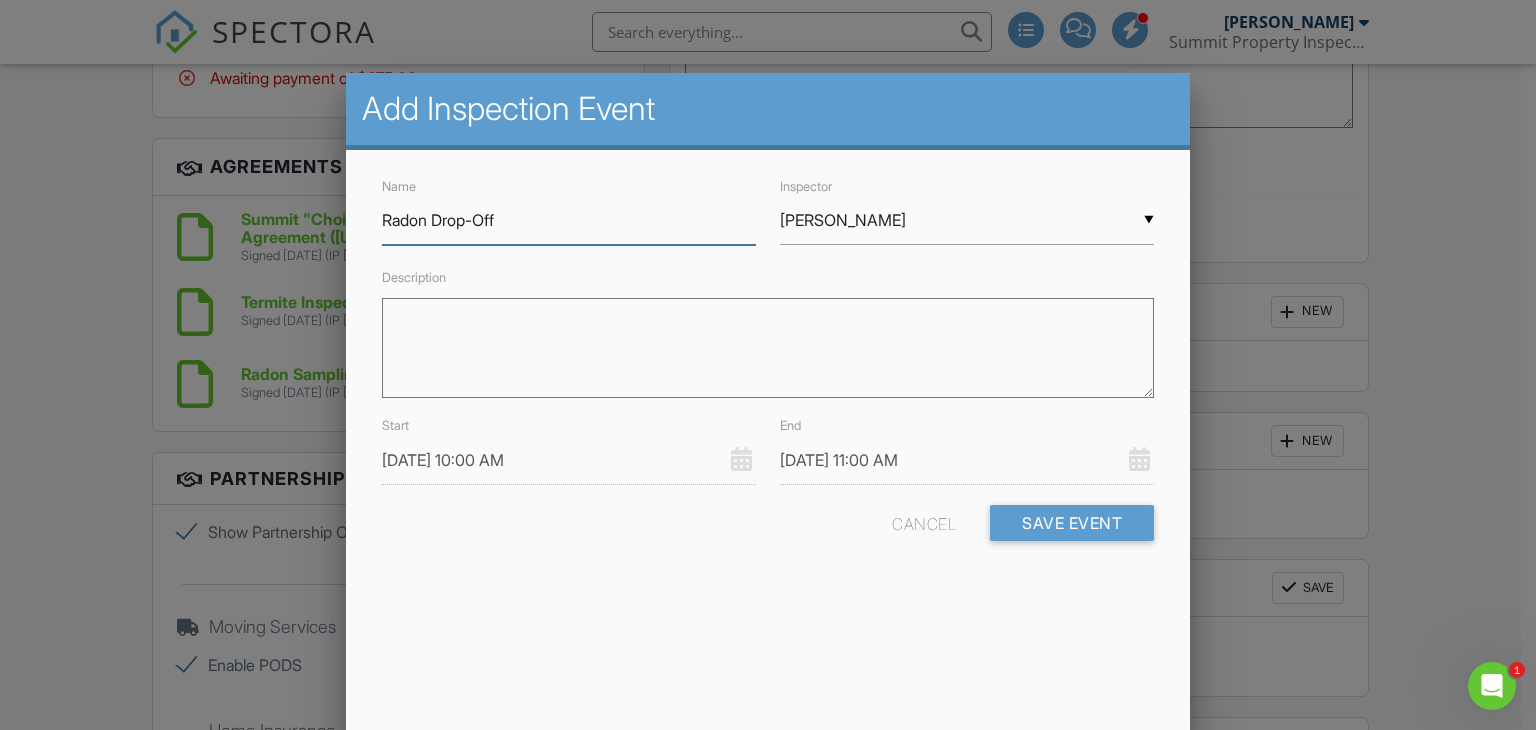 type on "Radon Drop-Off" 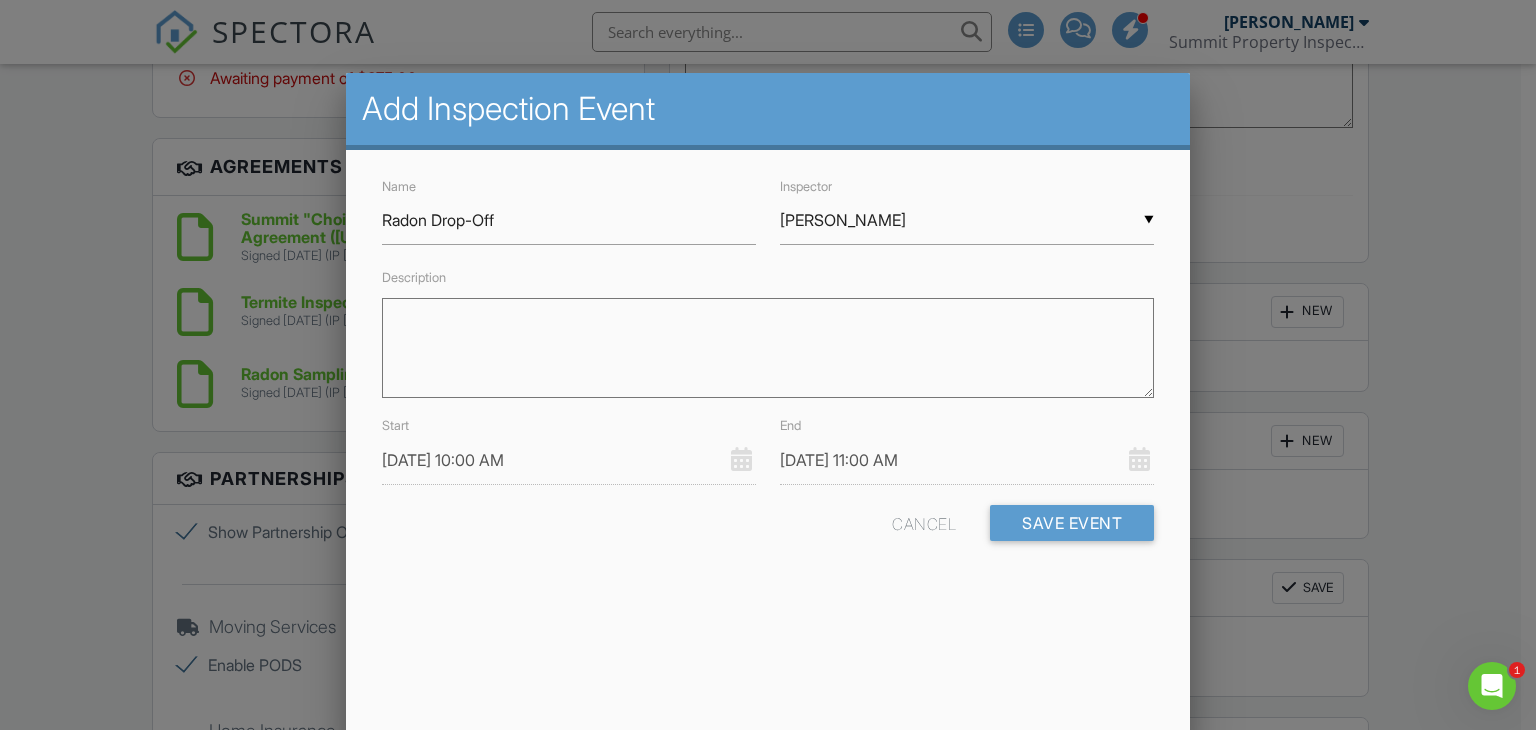 click on "[DATE] 11:00 AM" at bounding box center (967, 460) 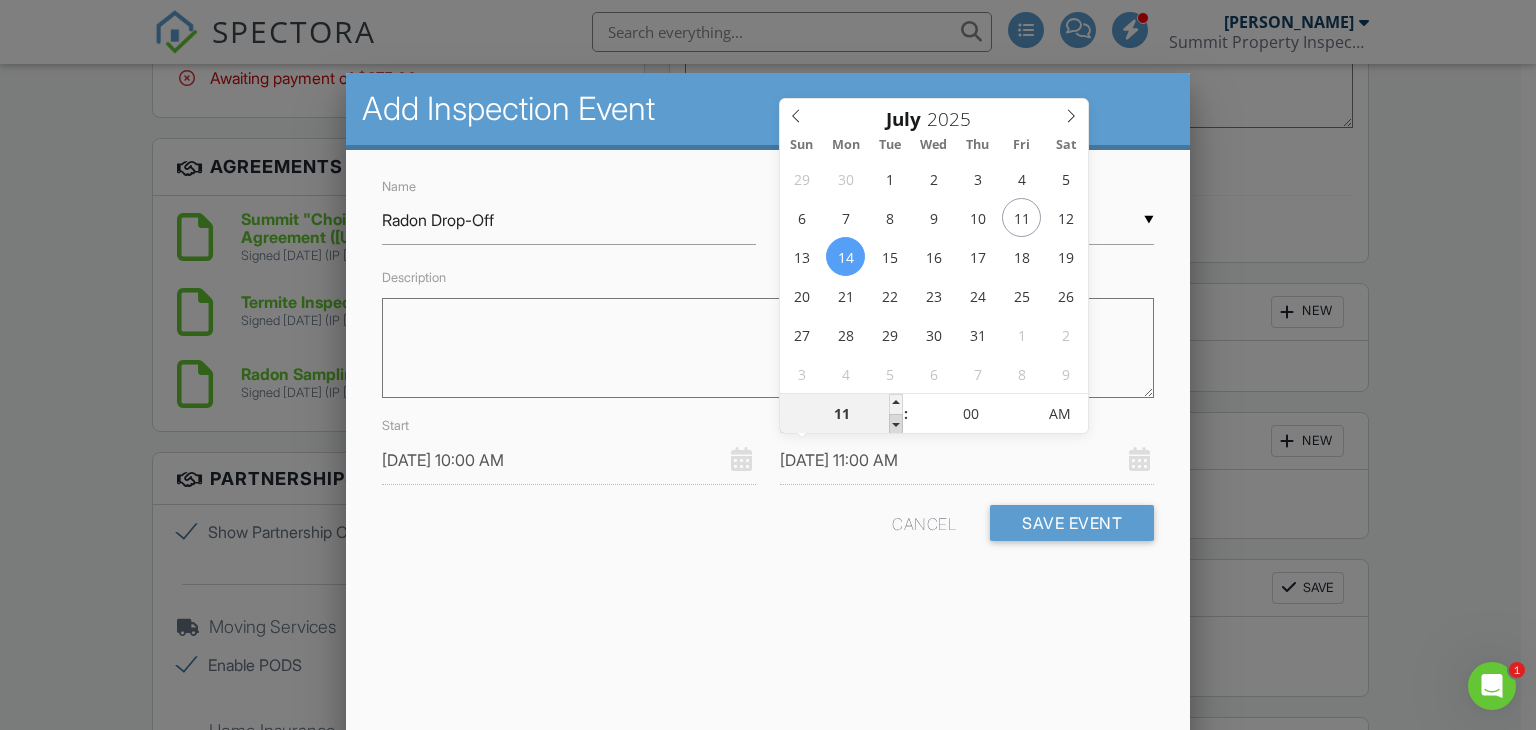 type on "10" 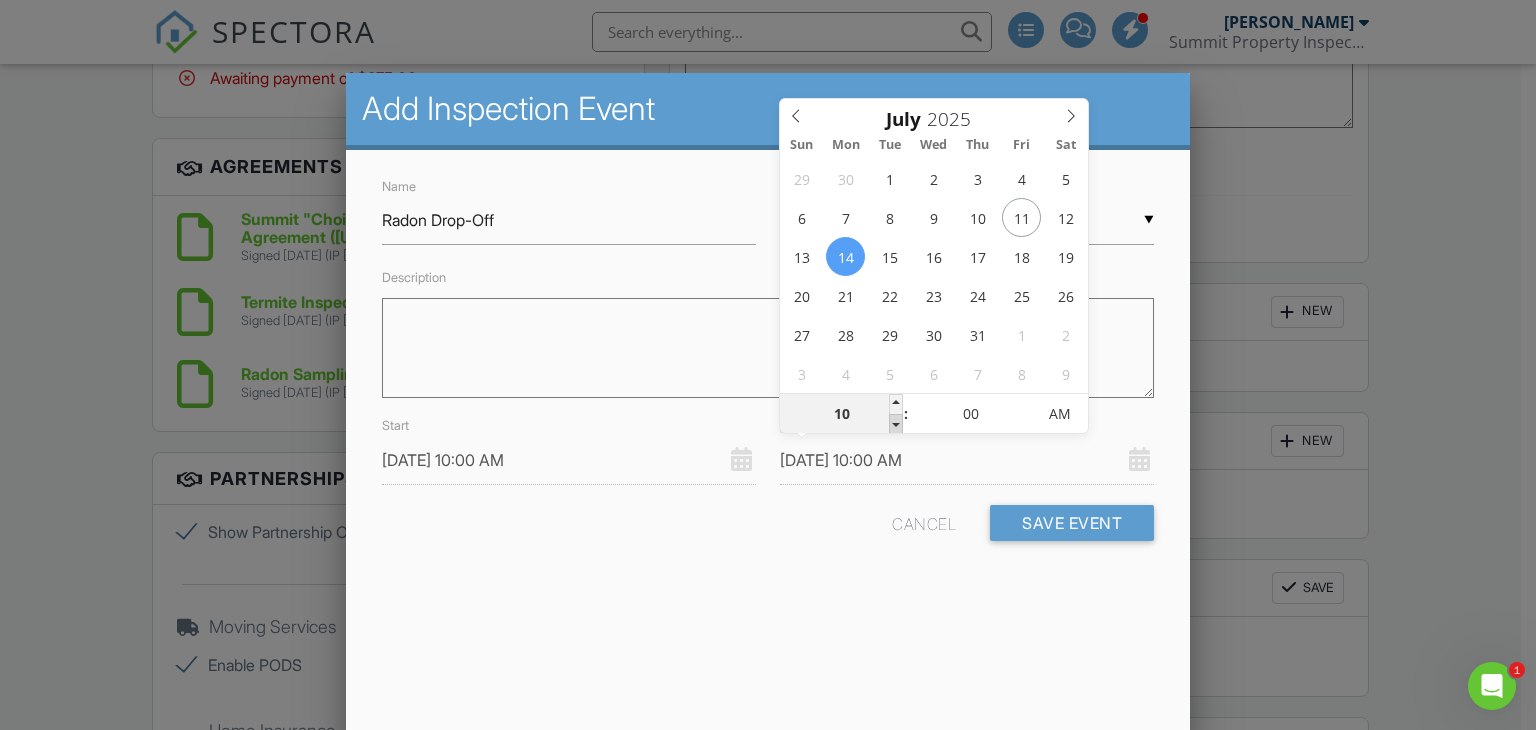 click at bounding box center [896, 424] 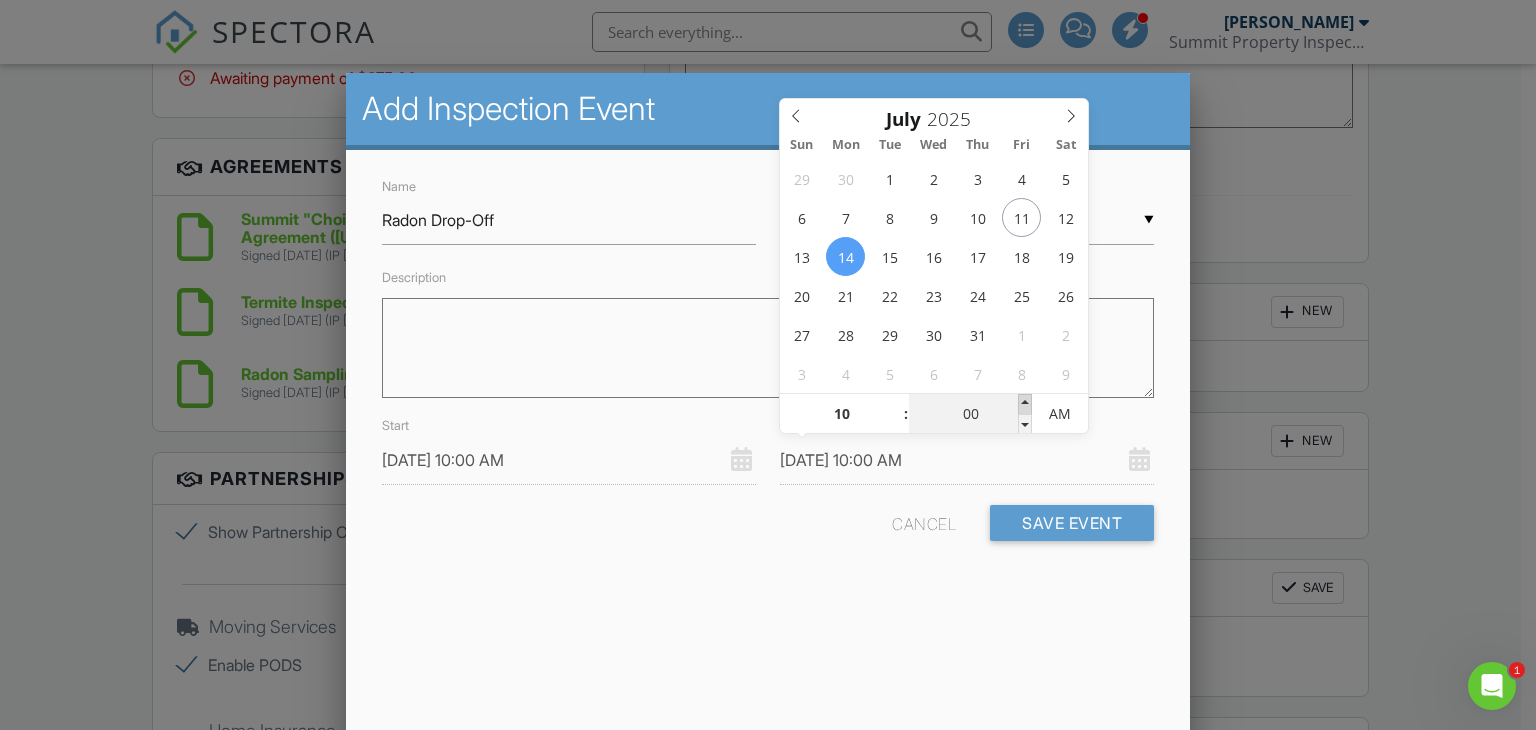 type on "05" 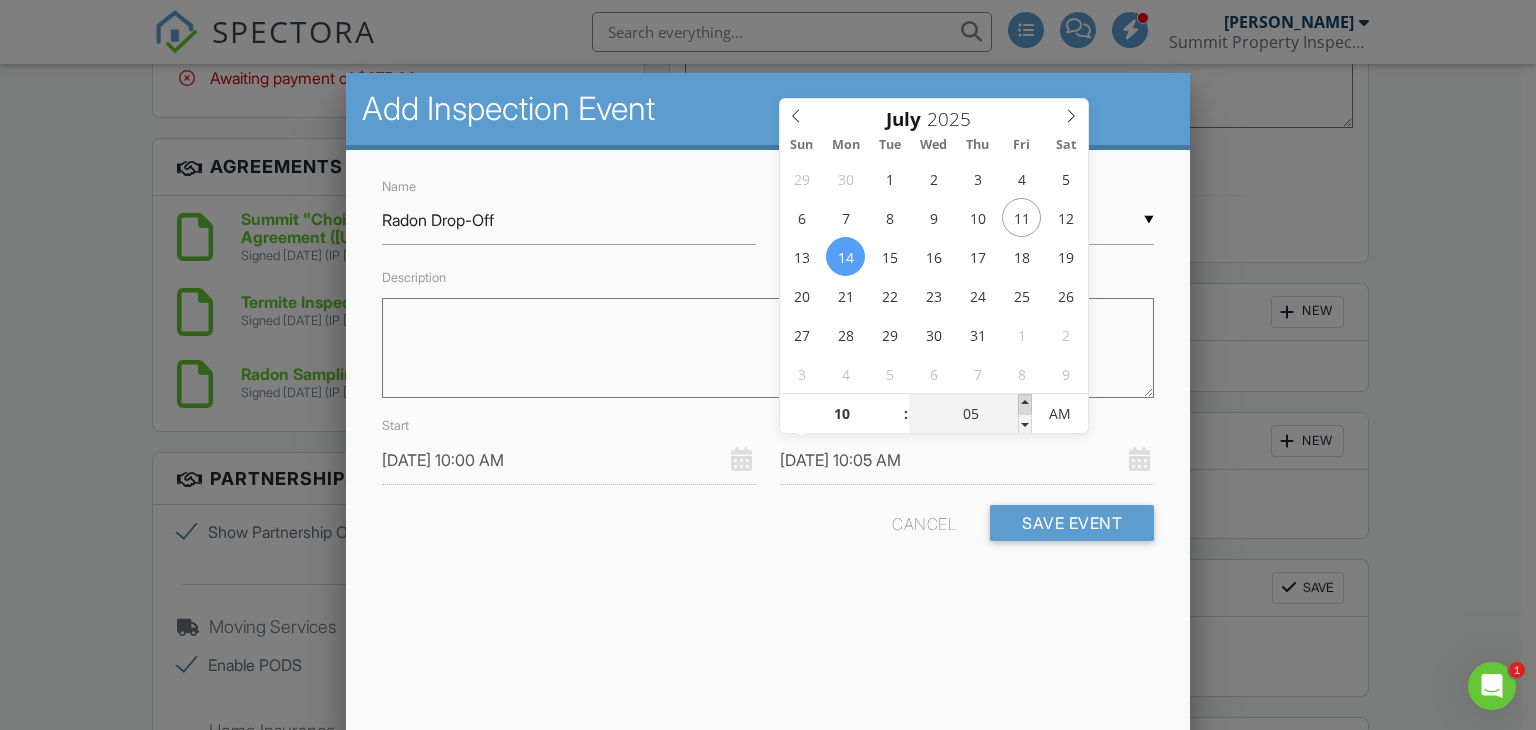 click at bounding box center [1025, 404] 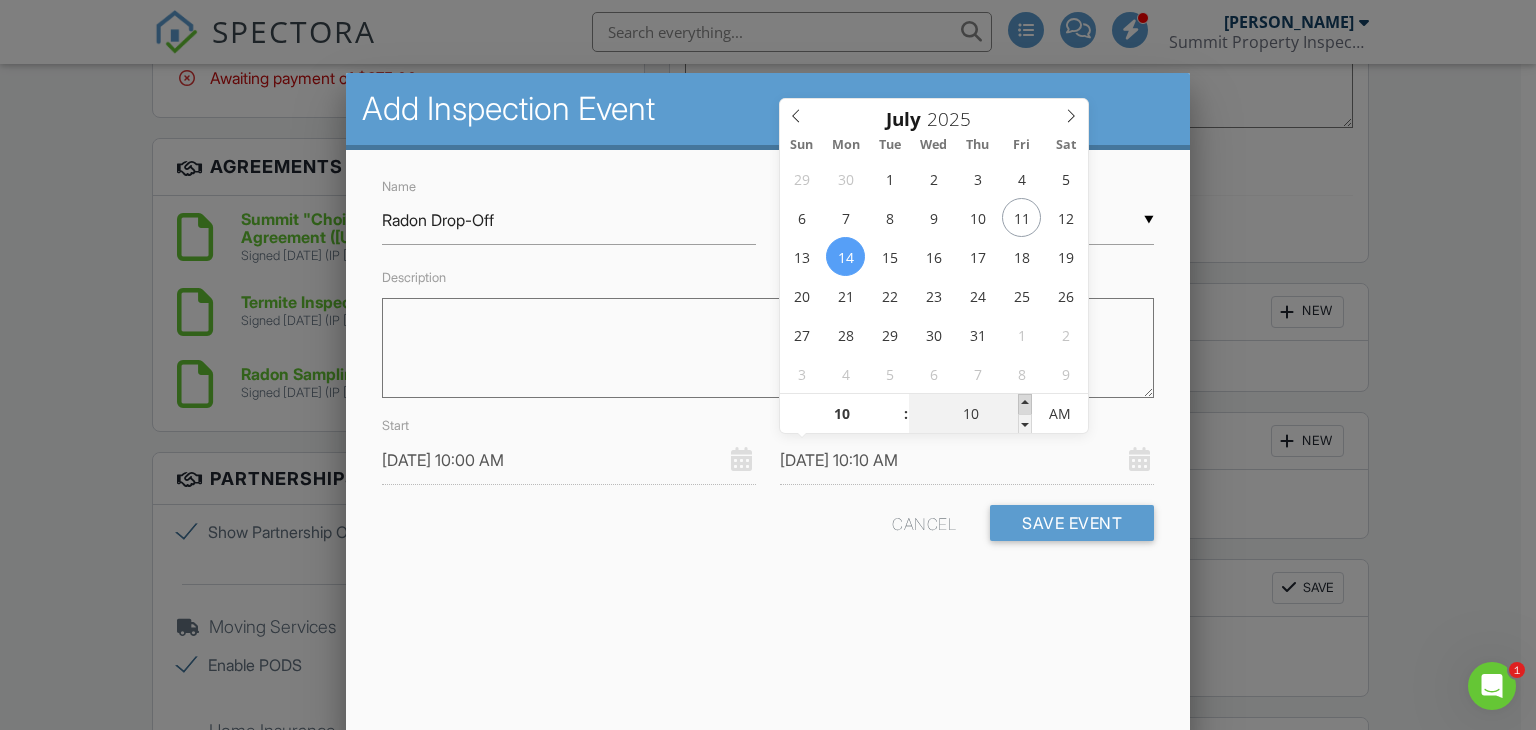 click at bounding box center (1025, 404) 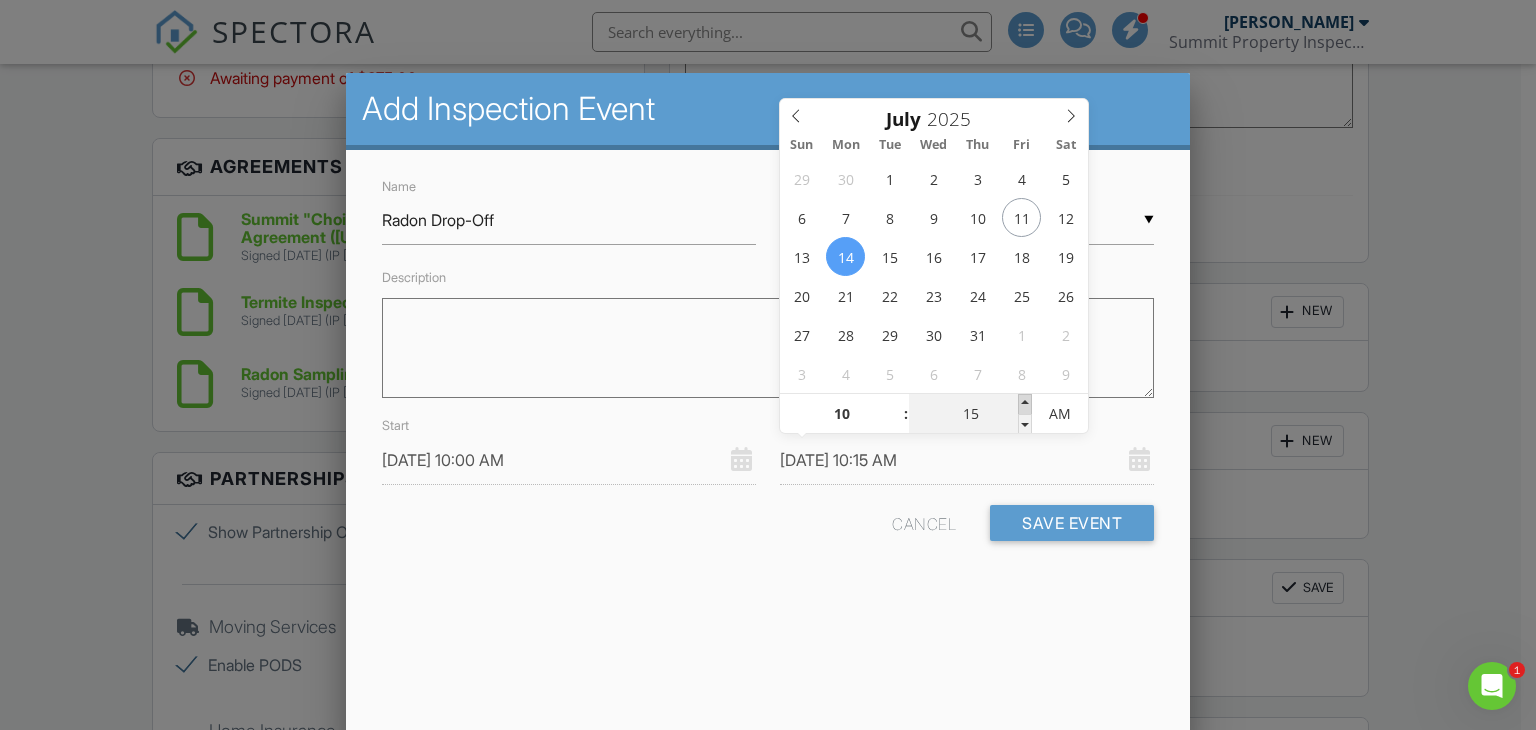 click at bounding box center (1025, 404) 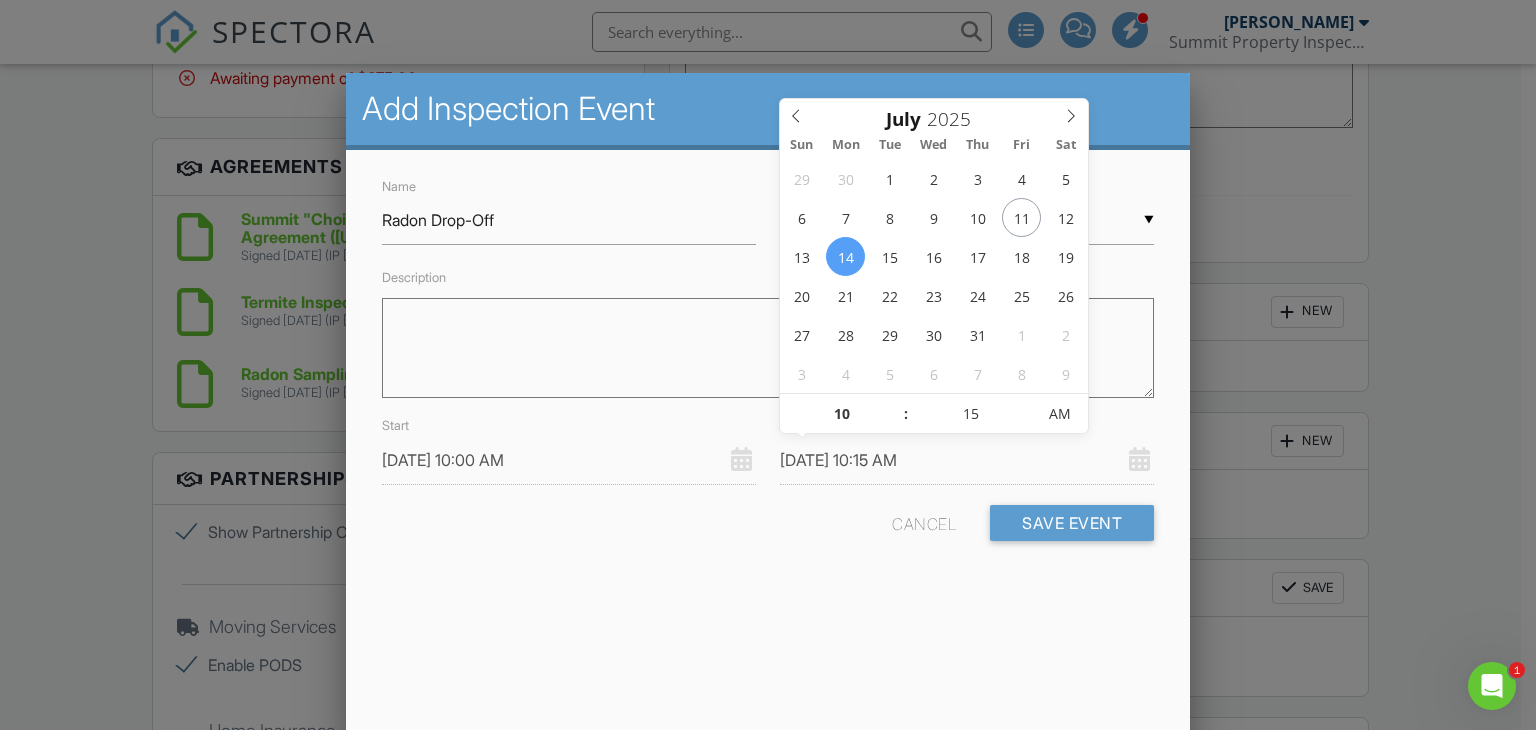click on "Description" at bounding box center (768, 348) 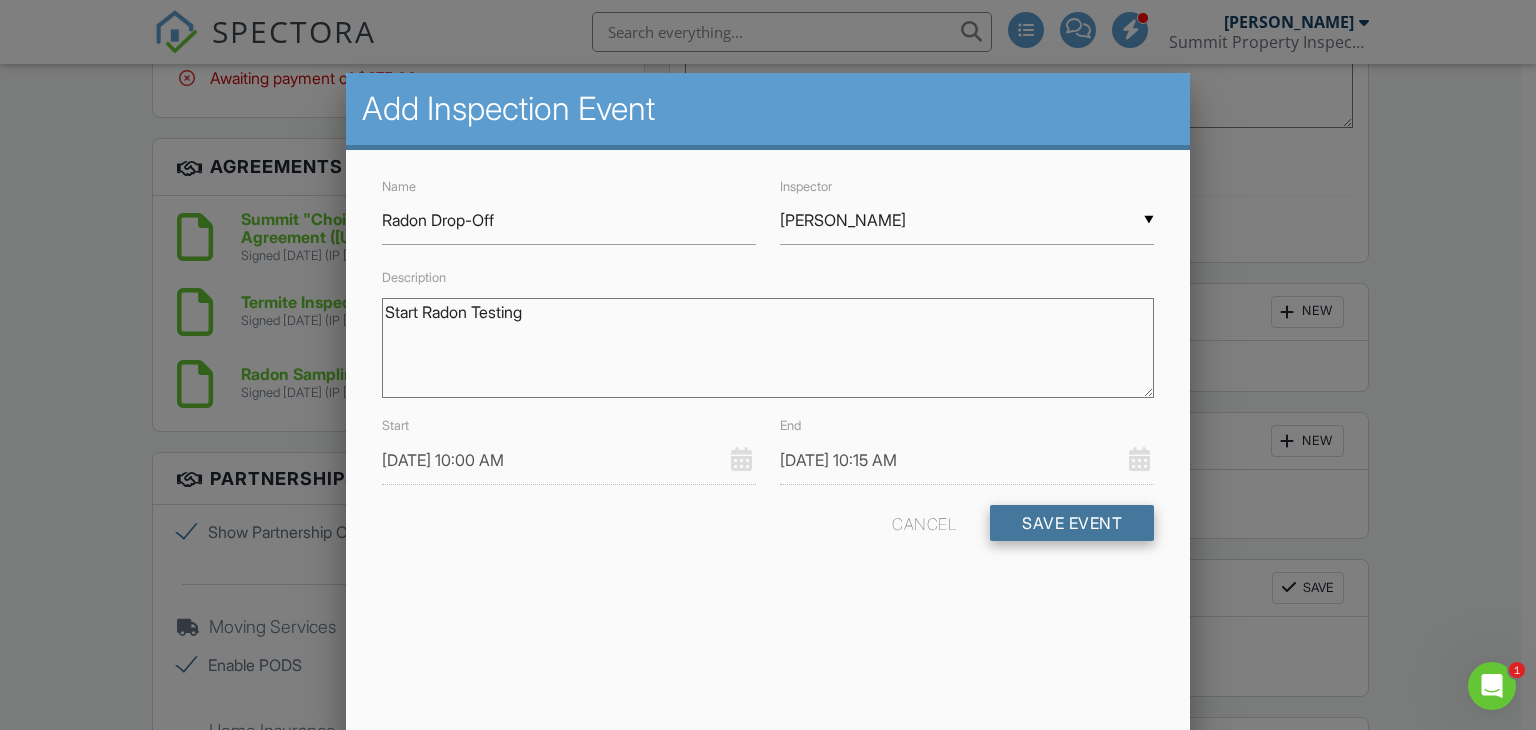 type on "Start Radon Testing" 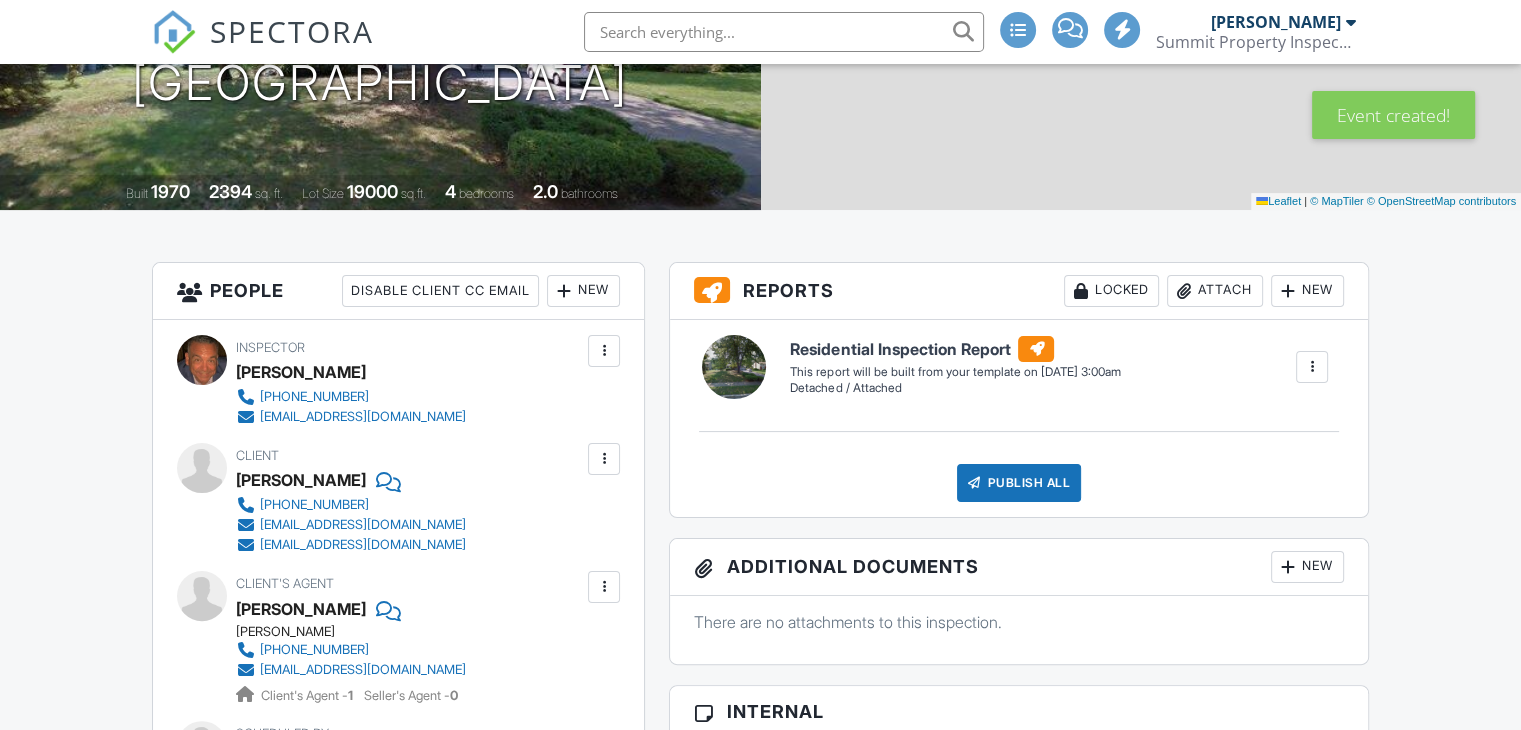 scroll, scrollTop: 400, scrollLeft: 0, axis: vertical 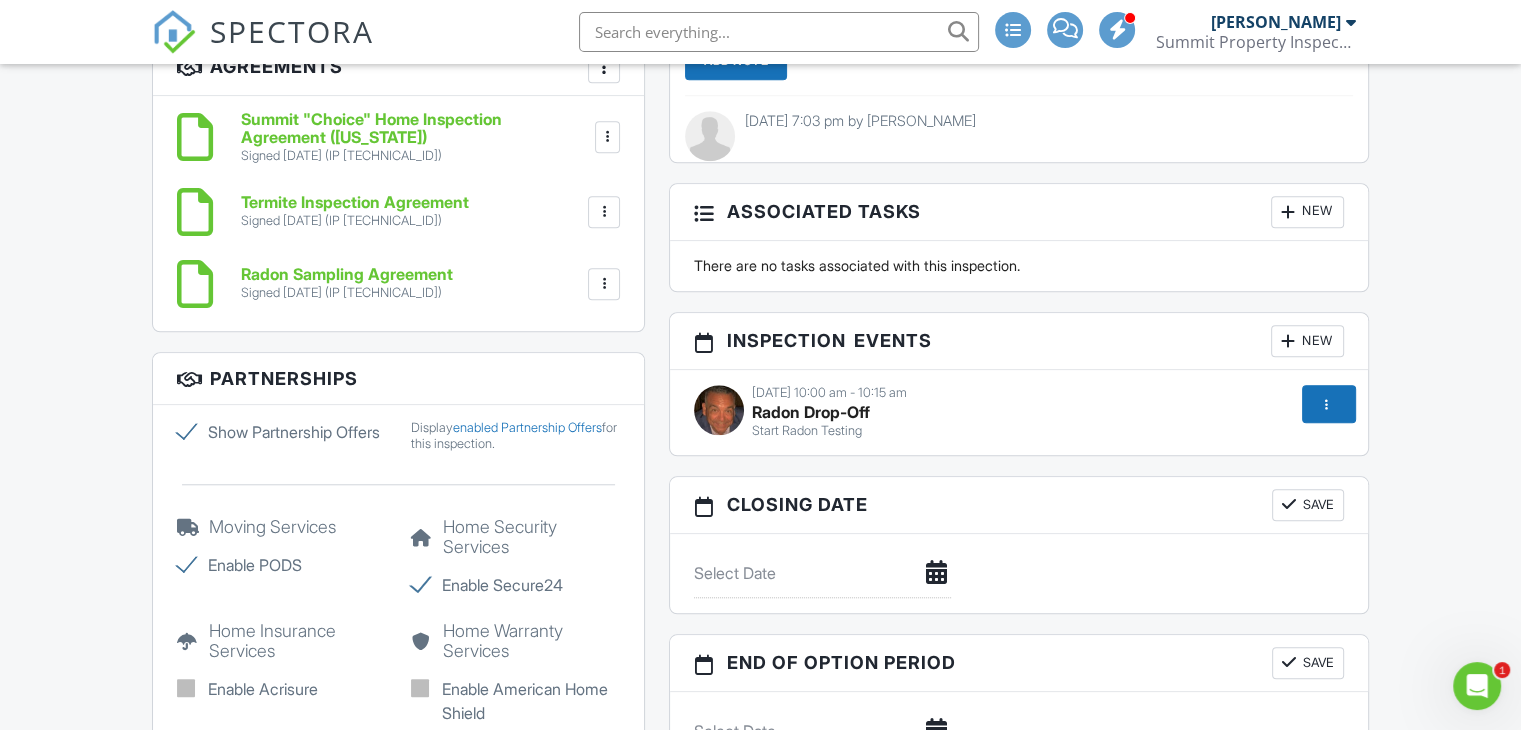 click on "New" at bounding box center [1307, 341] 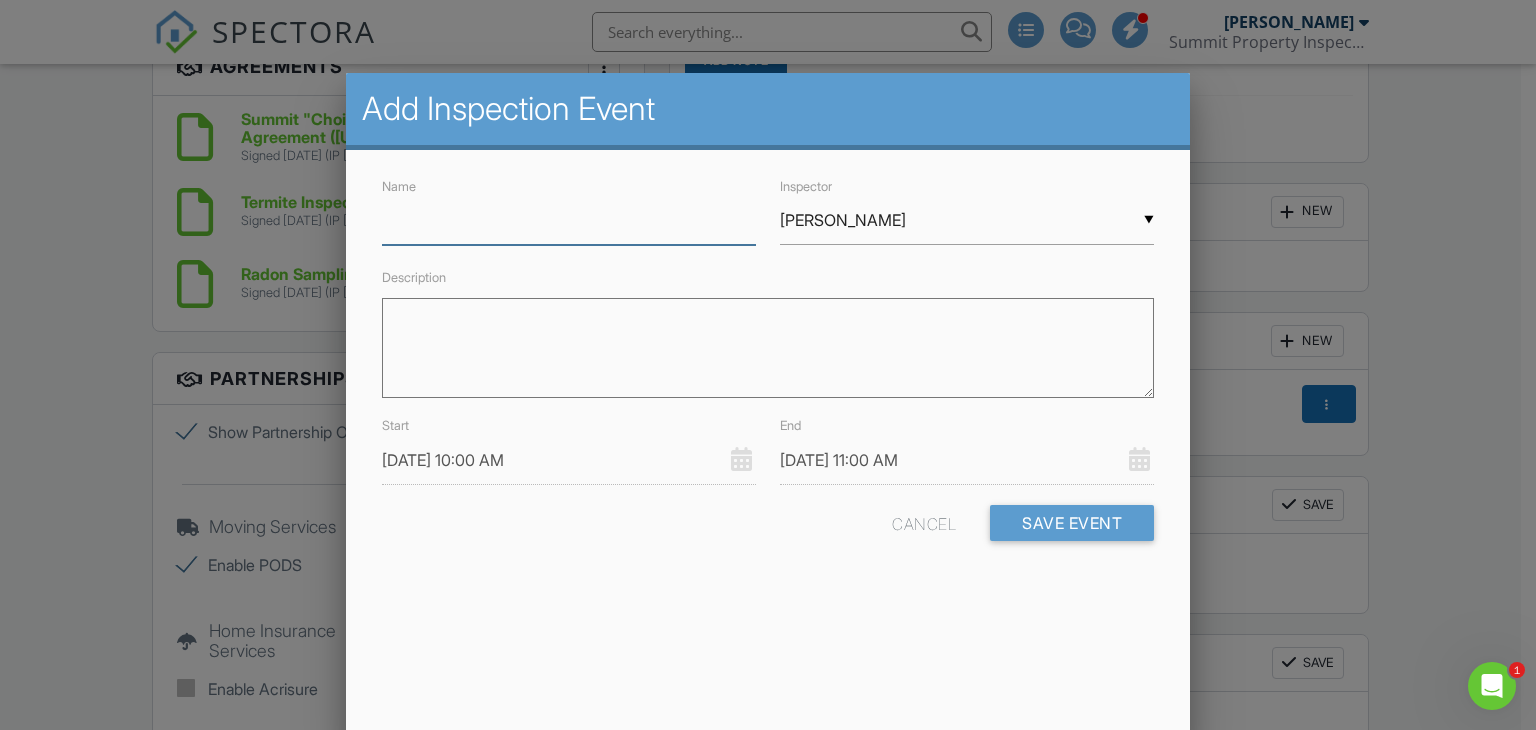 click on "Name" at bounding box center [569, 220] 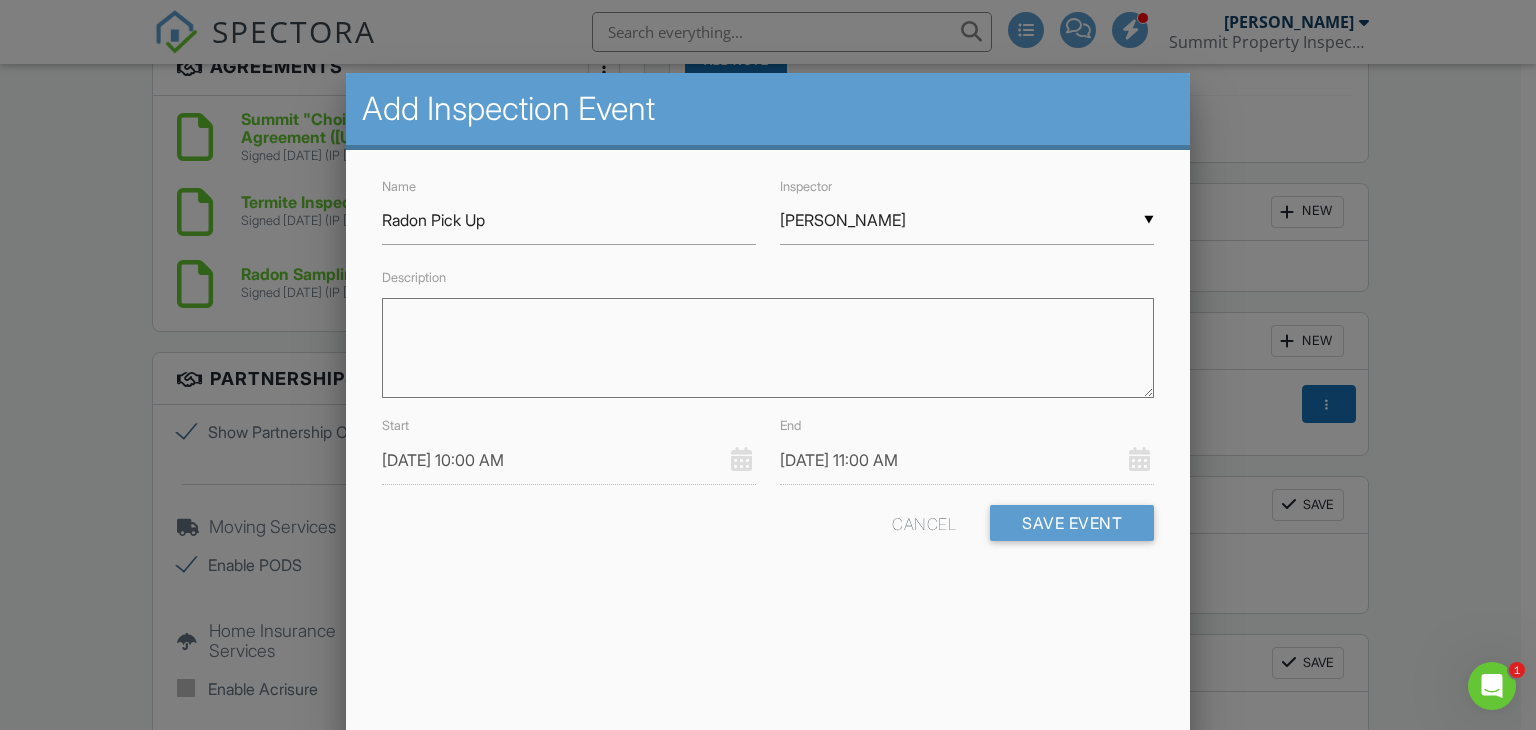 click on "Description" at bounding box center [768, 348] 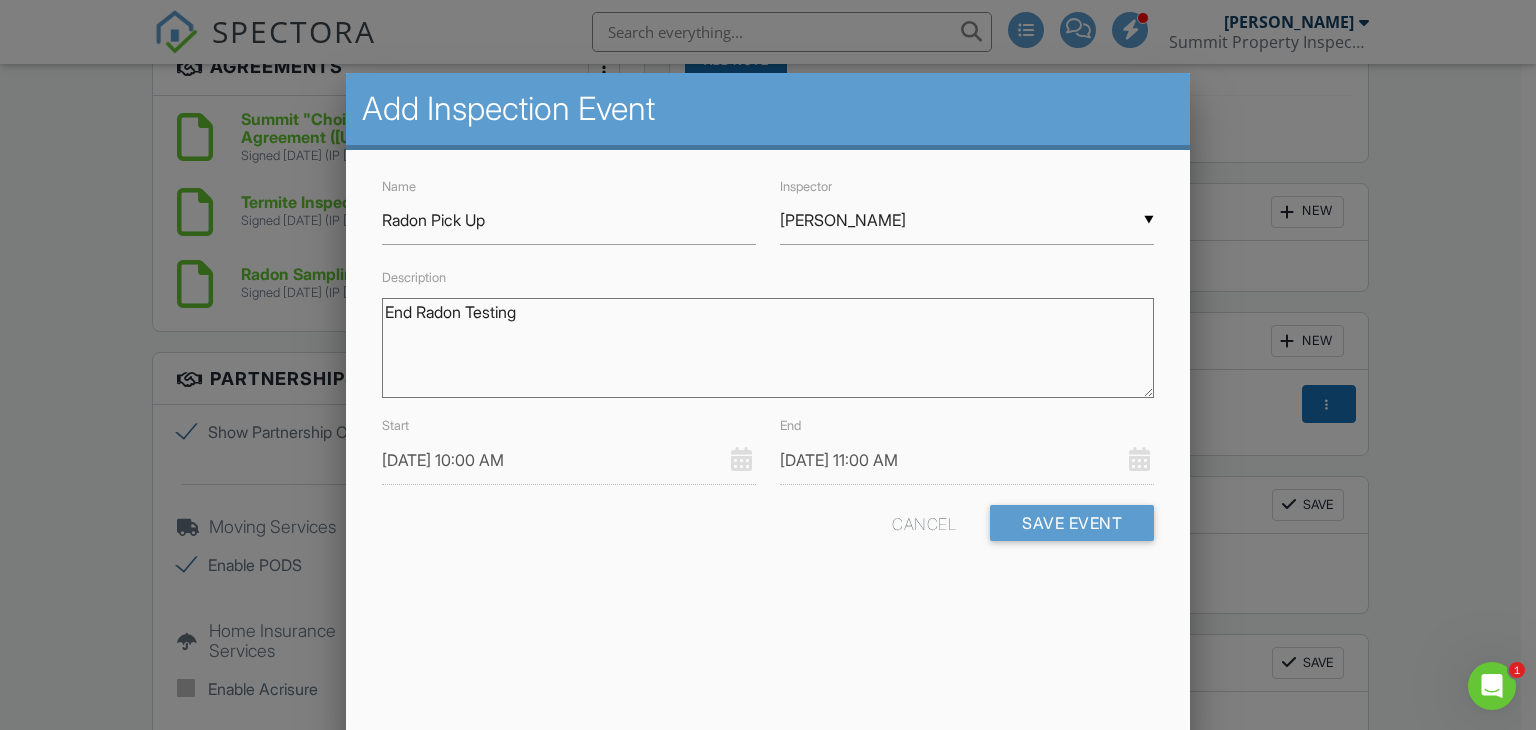 type on "End Radon Testing" 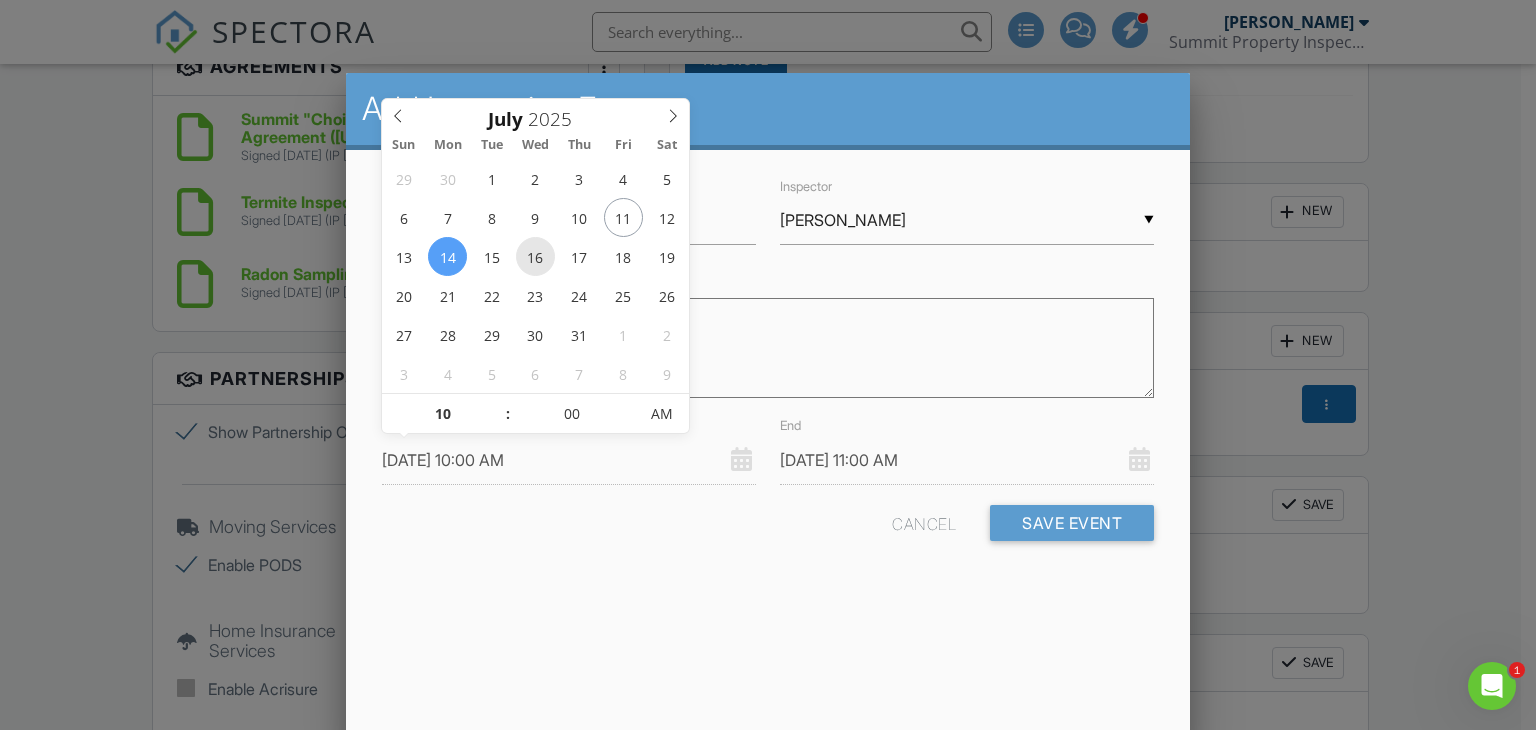 type on "[DATE] 10:00 AM" 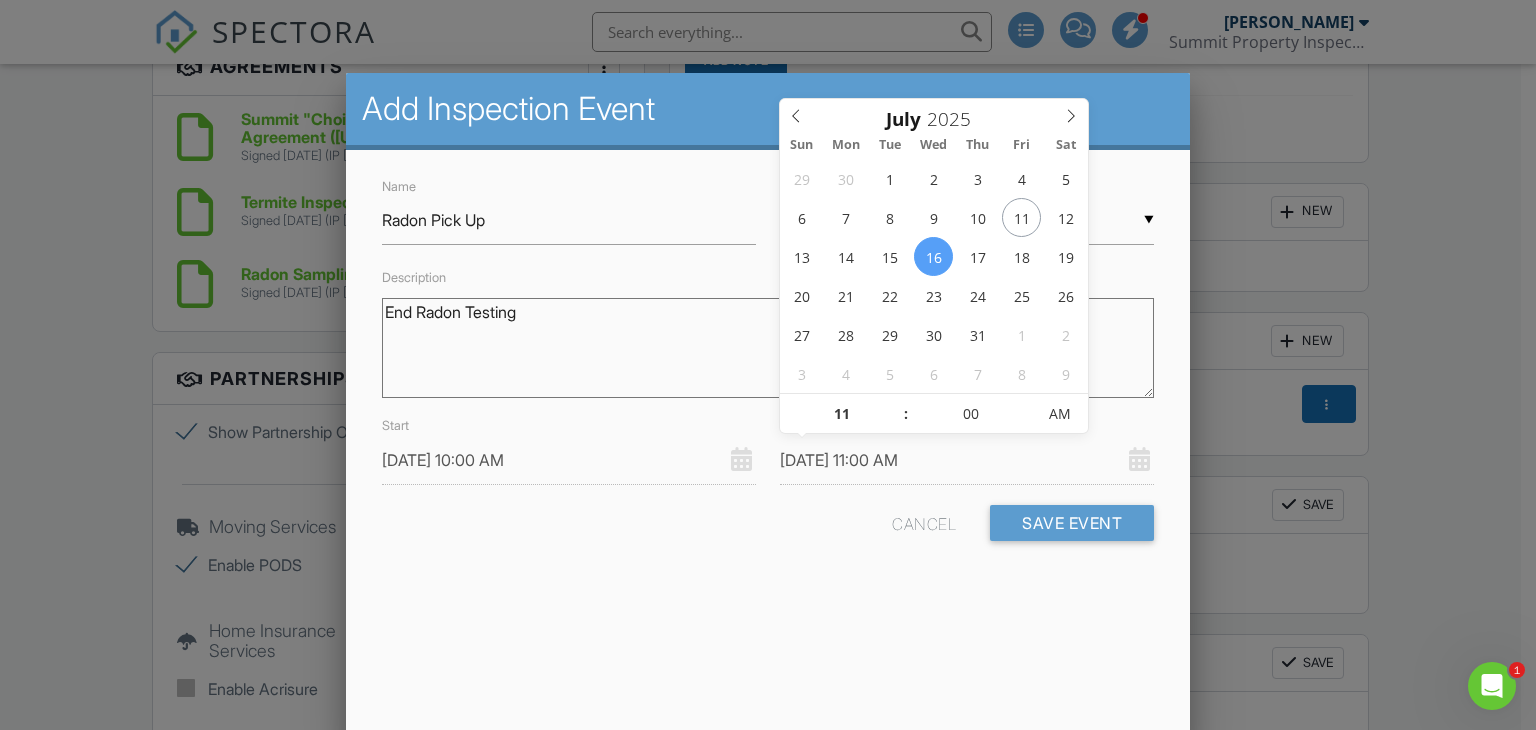 click on "07/16/2025 11:00 AM" at bounding box center (967, 460) 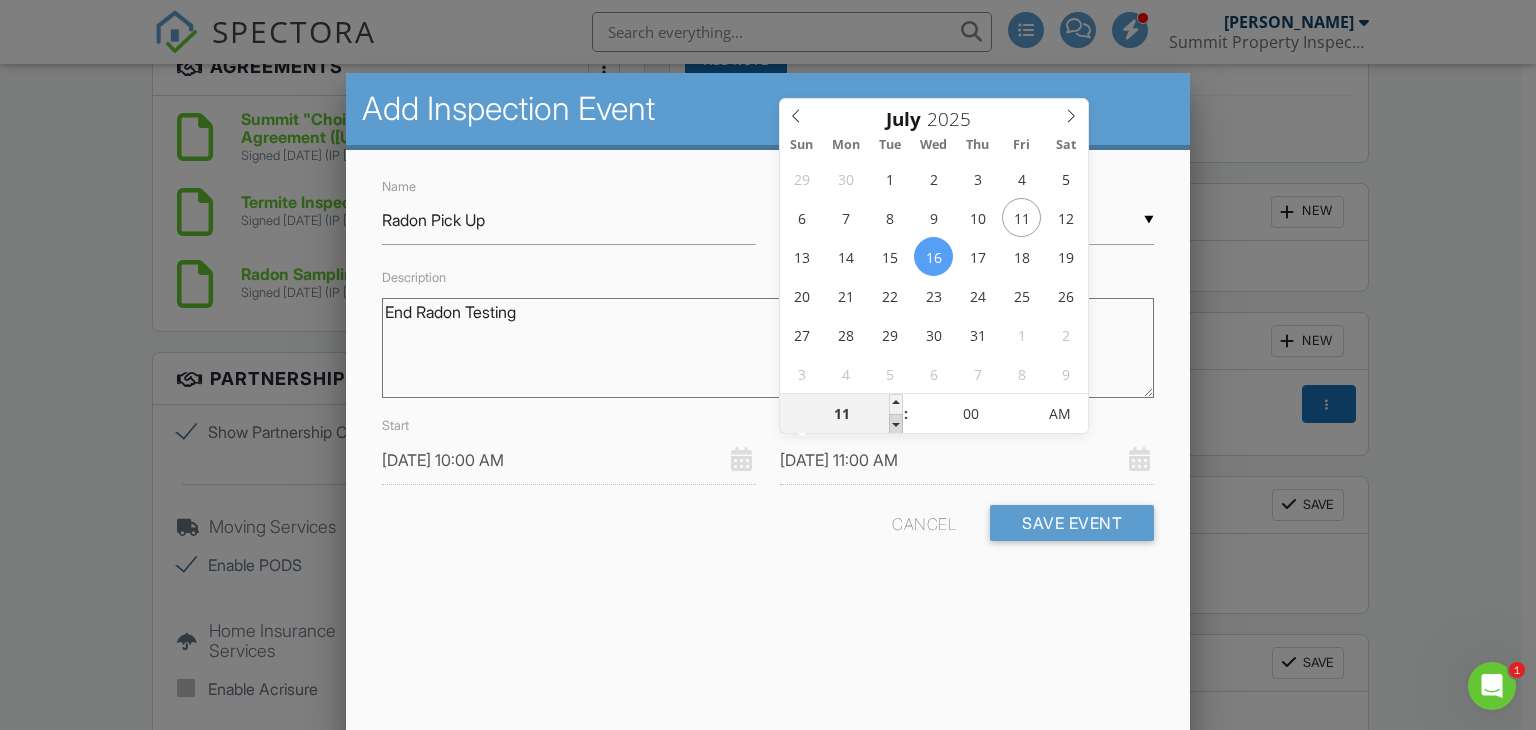 type on "[DATE] 10:00 AM" 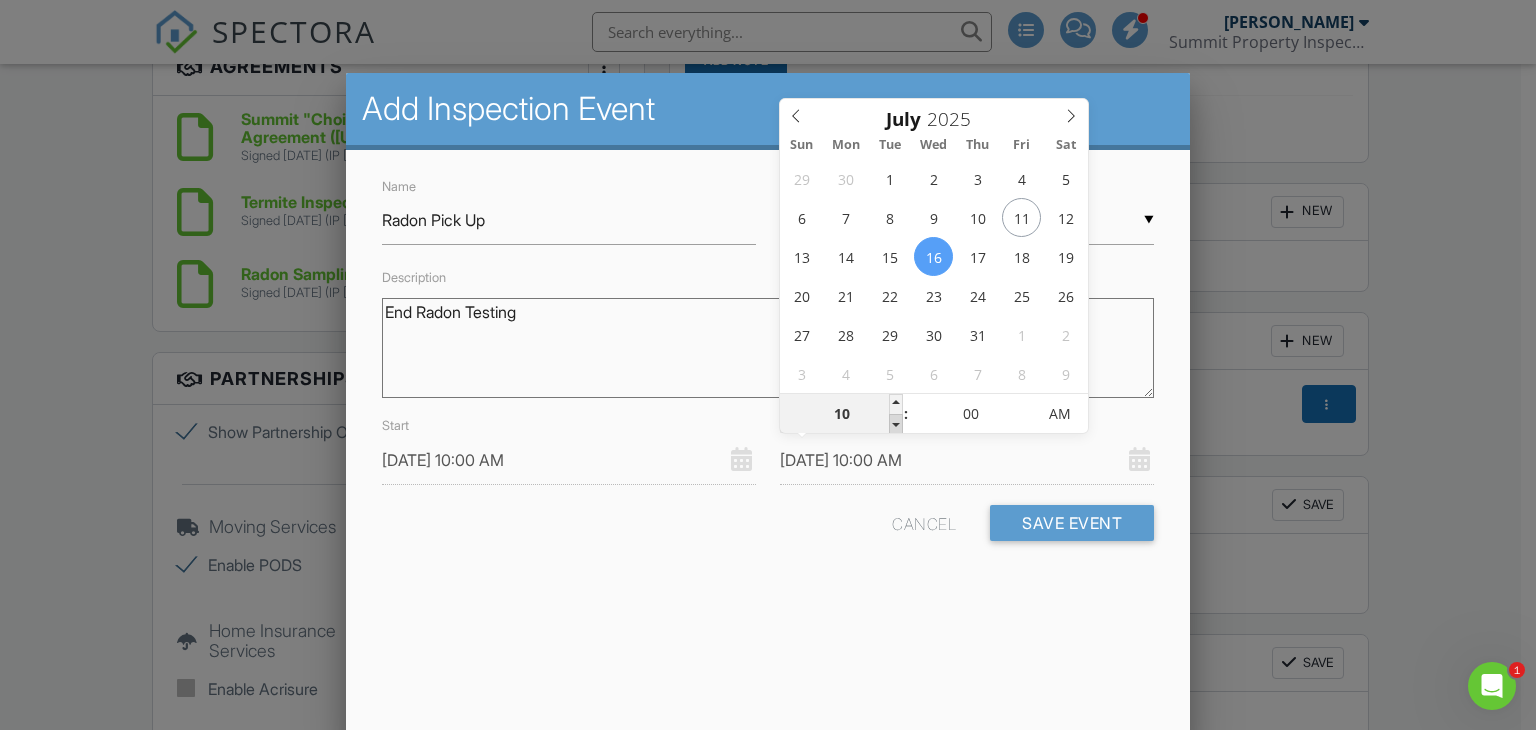 click at bounding box center (896, 424) 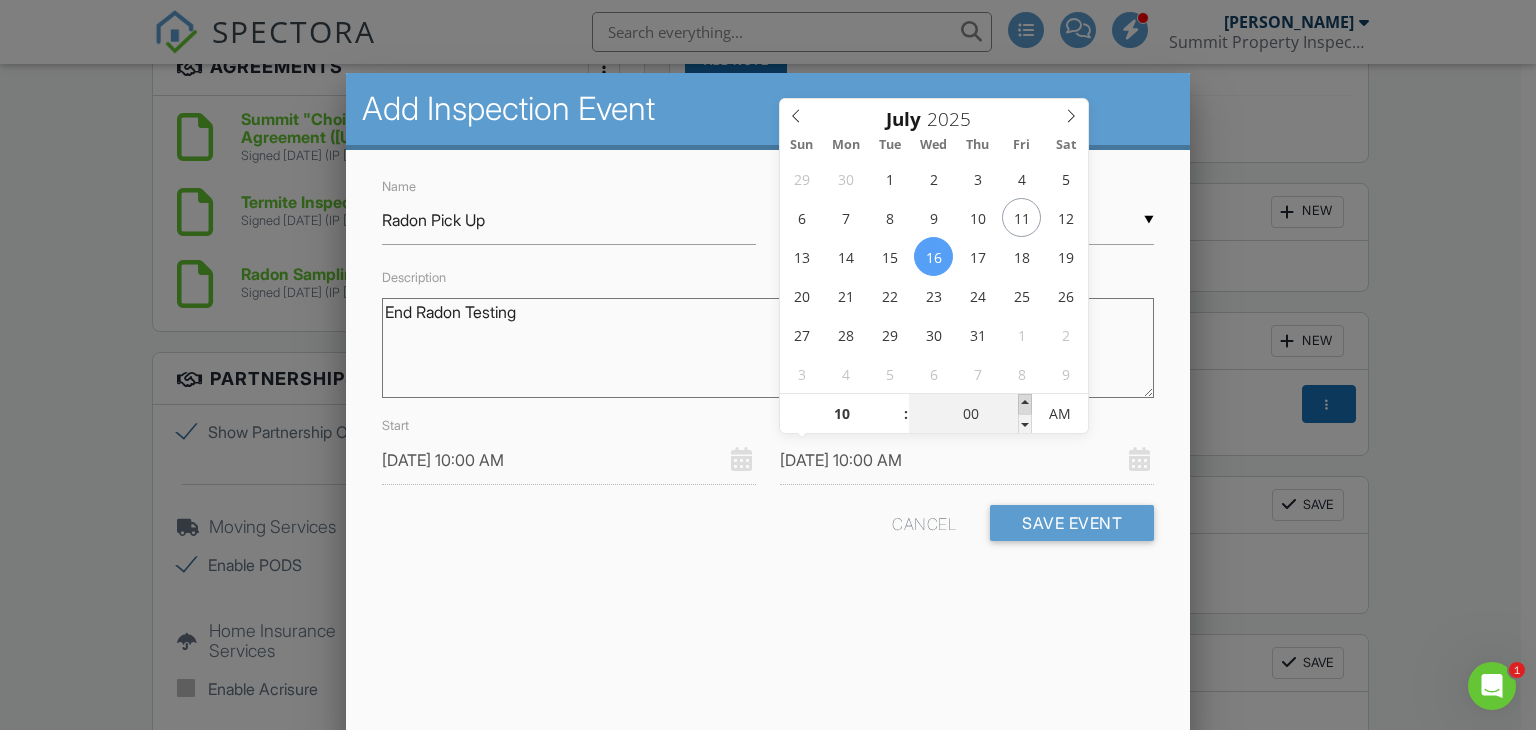 type on "07/16/2025 10:05 AM" 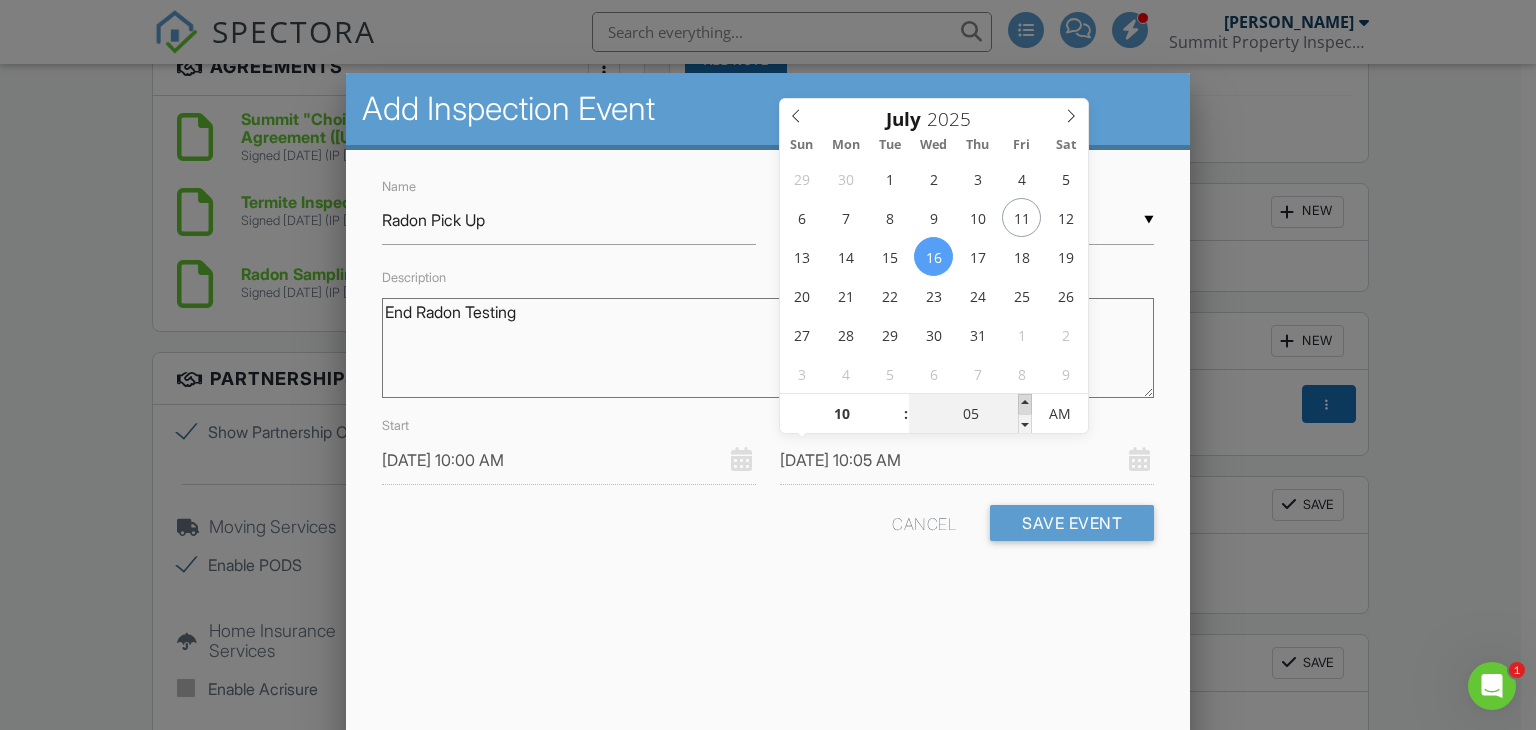 click at bounding box center (1025, 404) 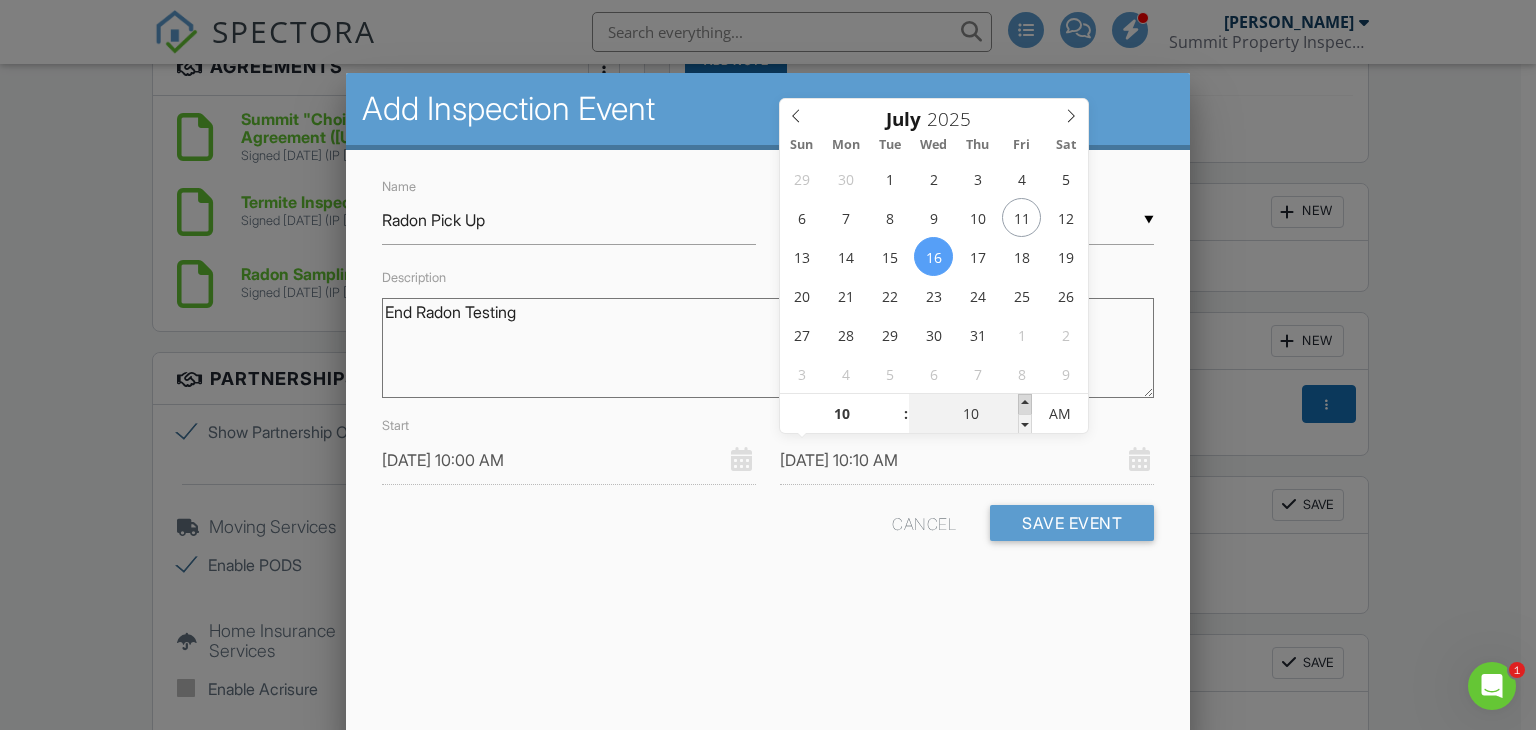 click at bounding box center (1025, 404) 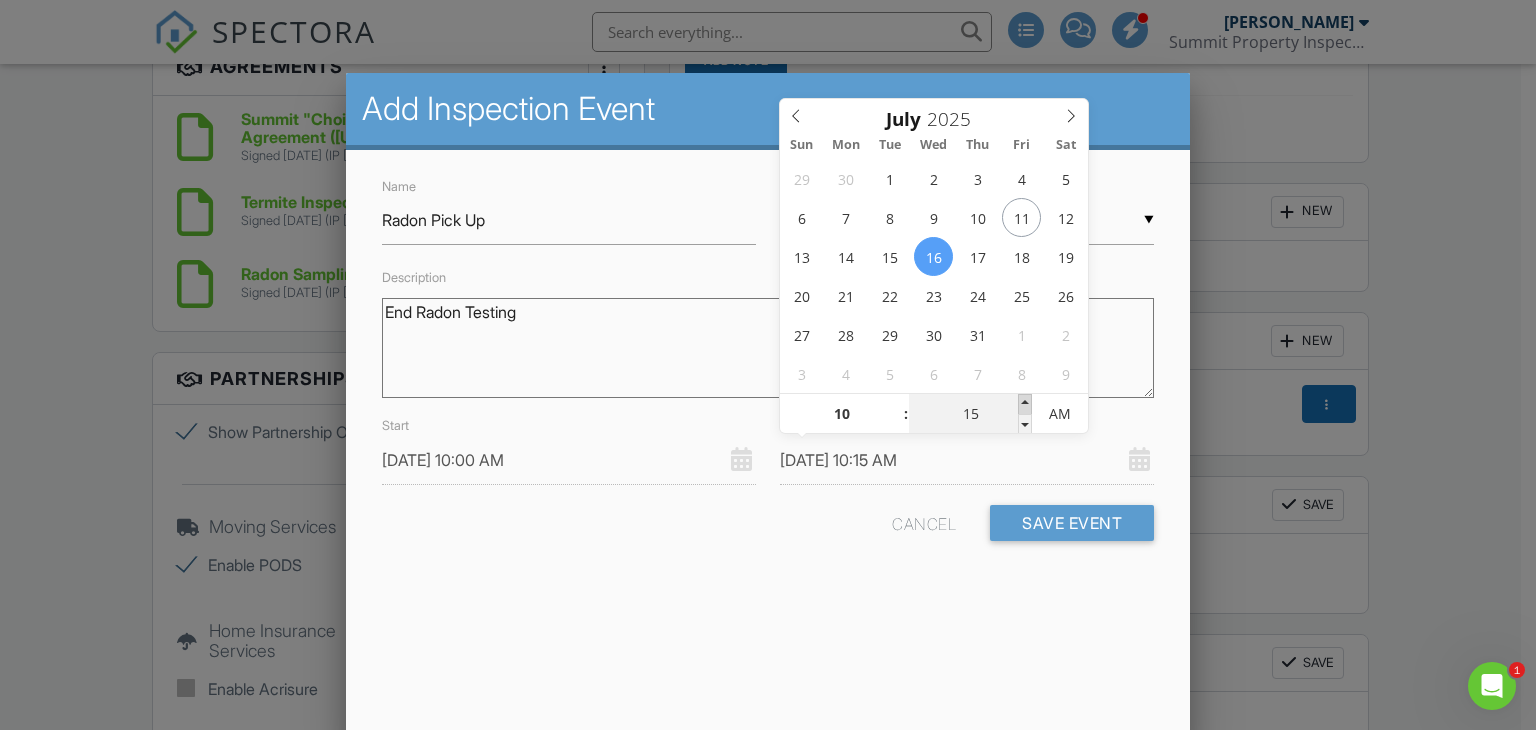 click at bounding box center (1025, 404) 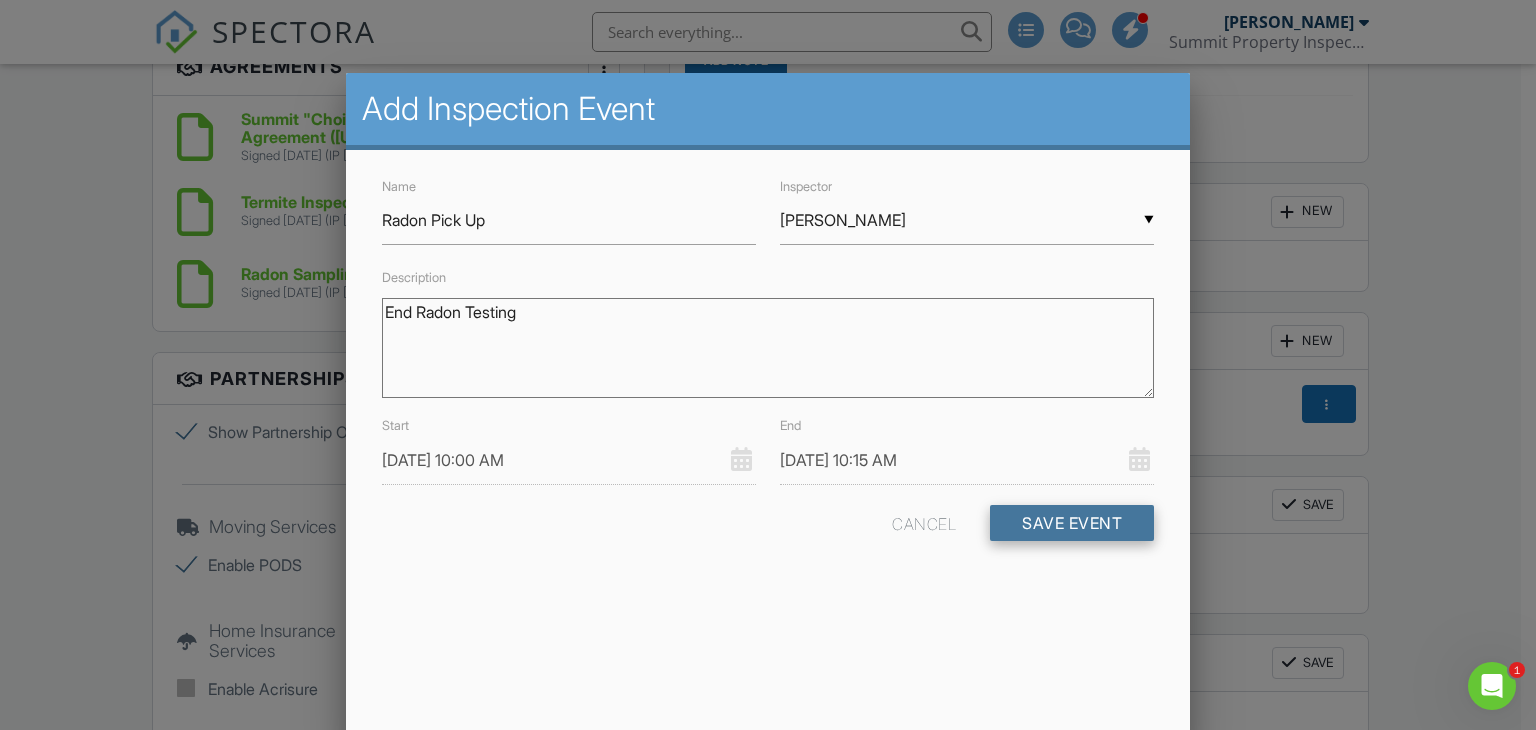 click on "Save Event" at bounding box center (1072, 523) 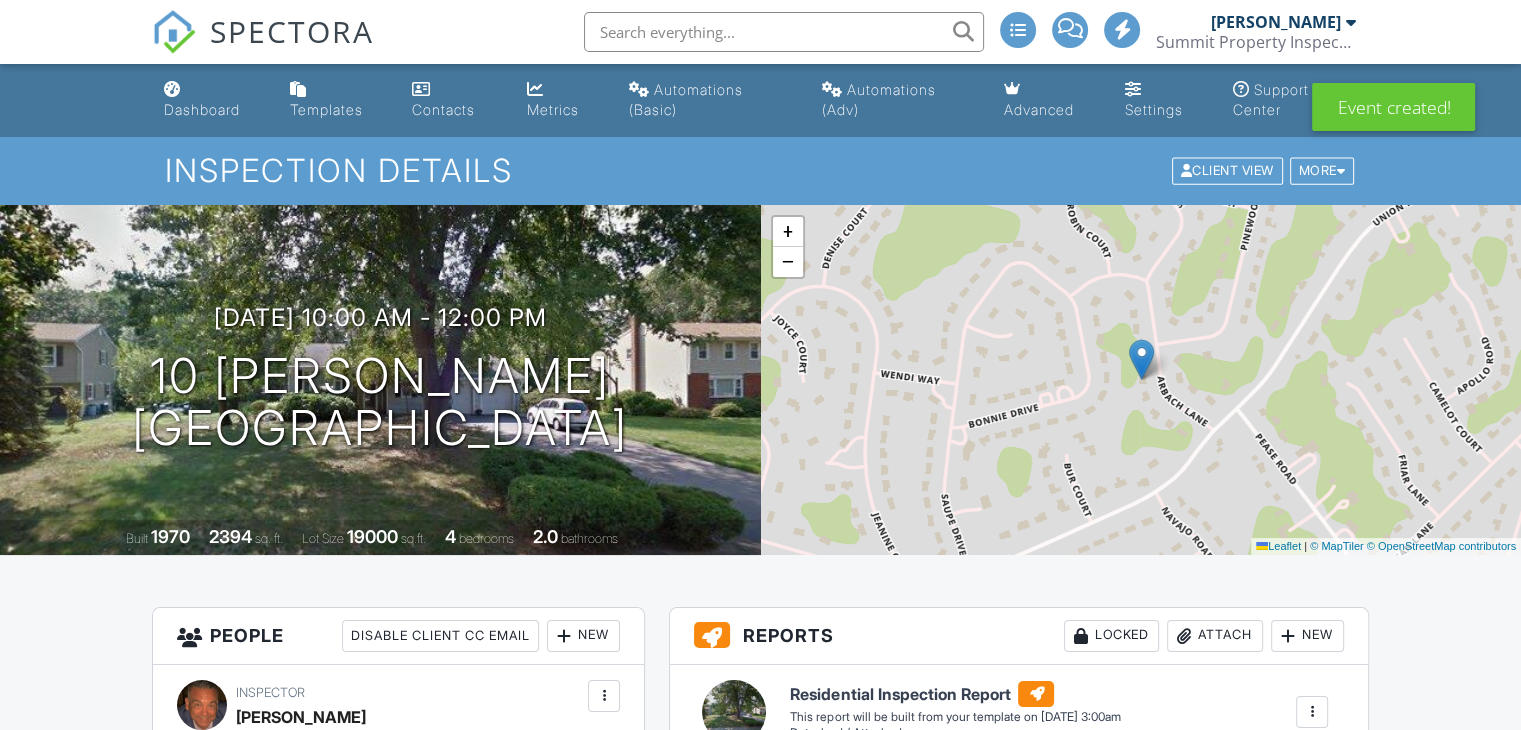 scroll, scrollTop: 700, scrollLeft: 0, axis: vertical 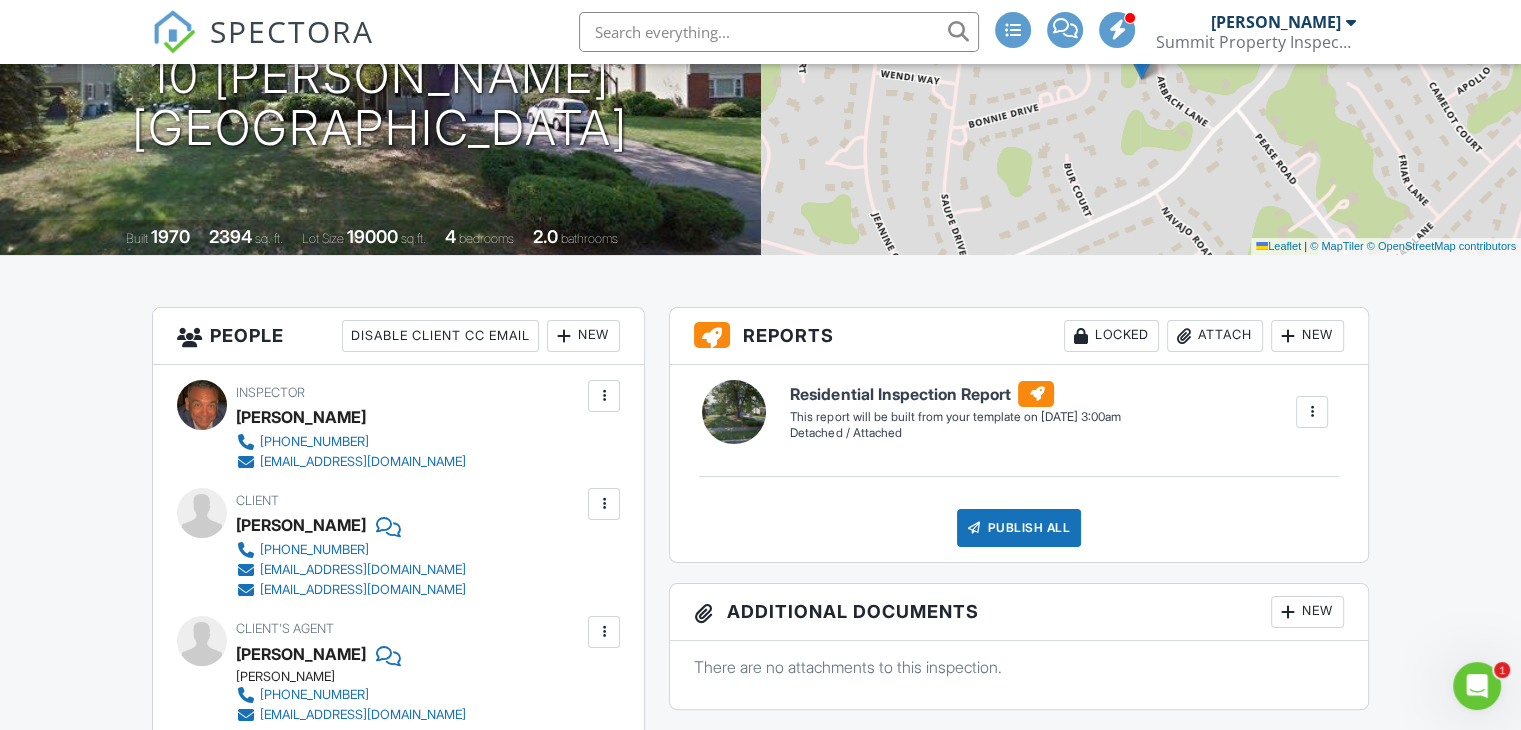 click on "Attach" at bounding box center (1215, 336) 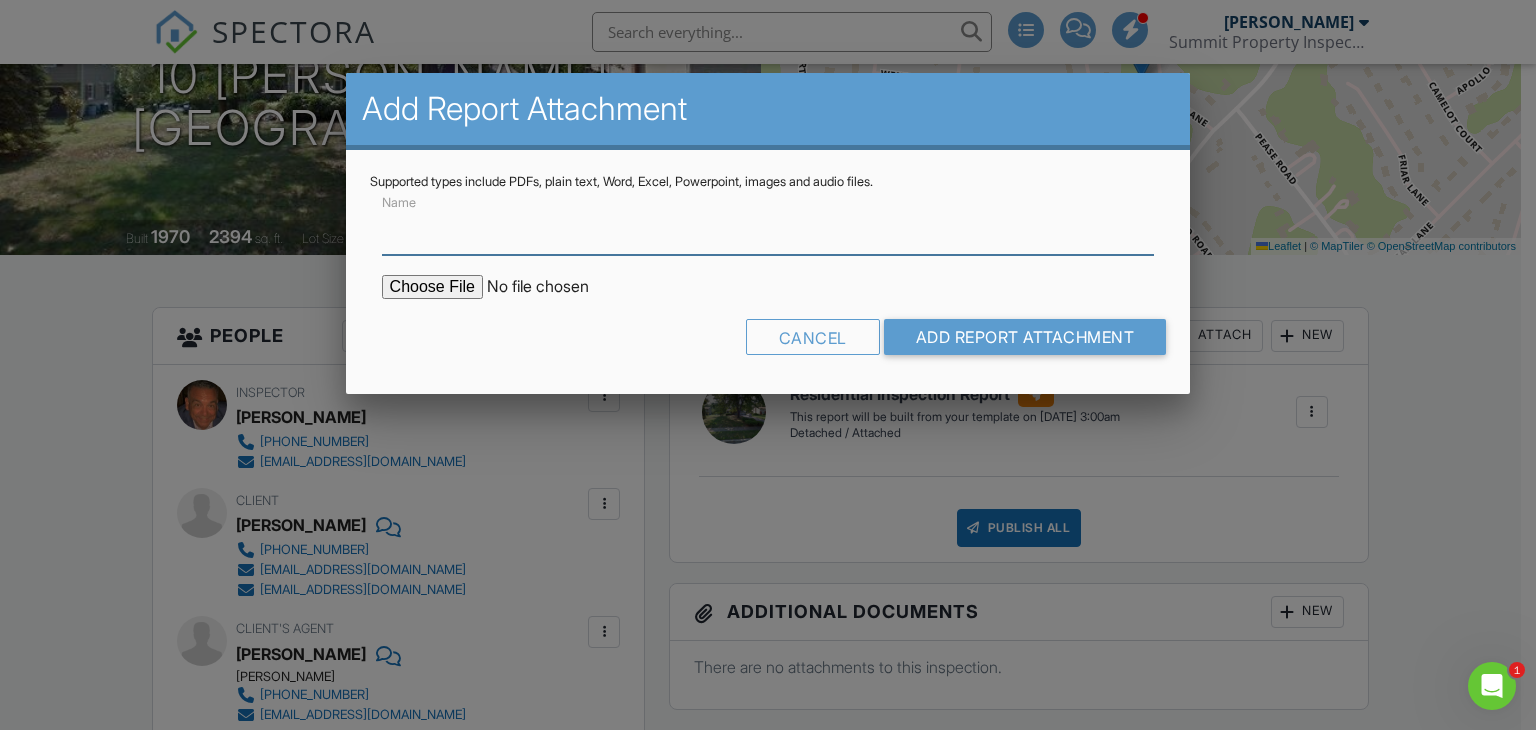 click on "Name" at bounding box center (768, 230) 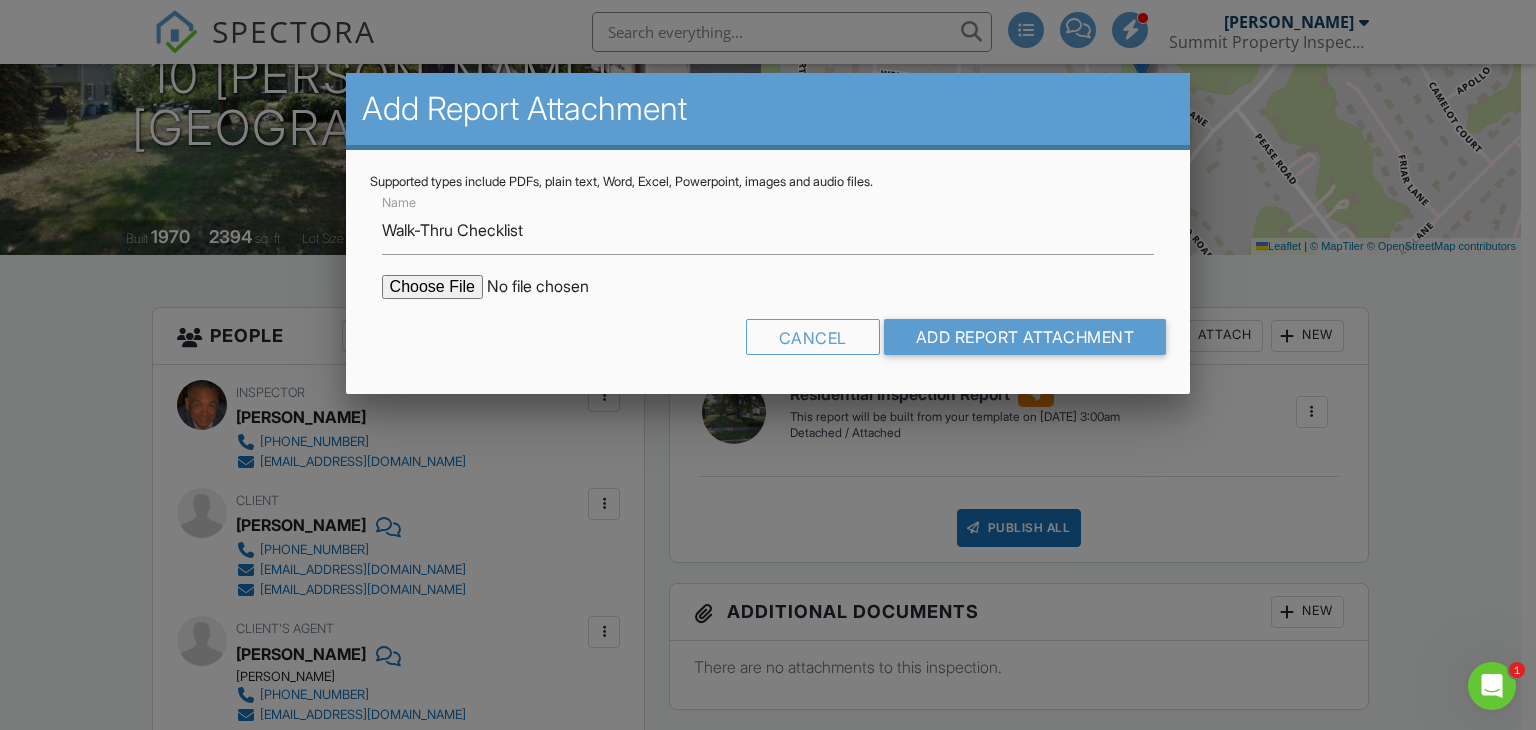 click at bounding box center (552, 287) 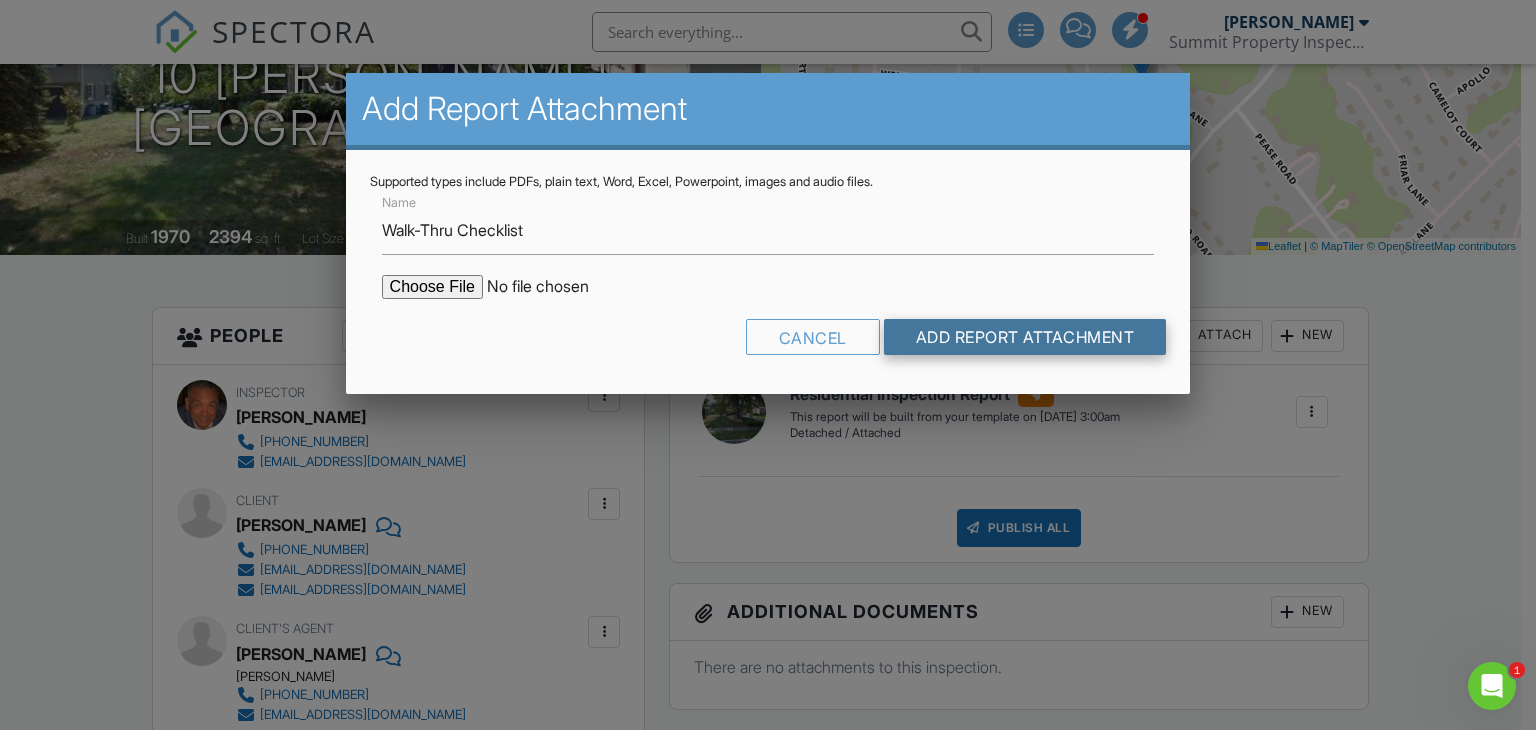 click on "Add Report Attachment" at bounding box center [1025, 337] 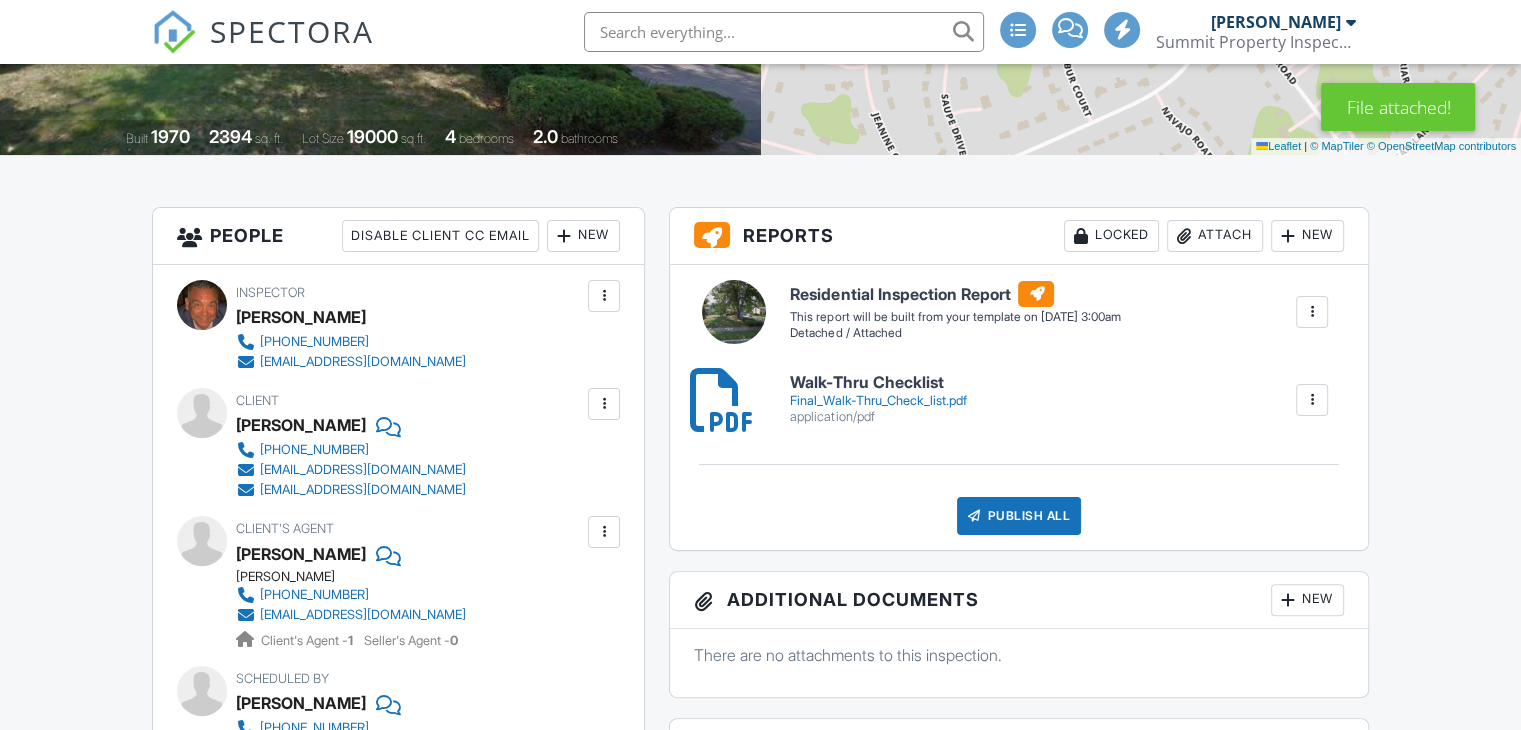 scroll, scrollTop: 400, scrollLeft: 0, axis: vertical 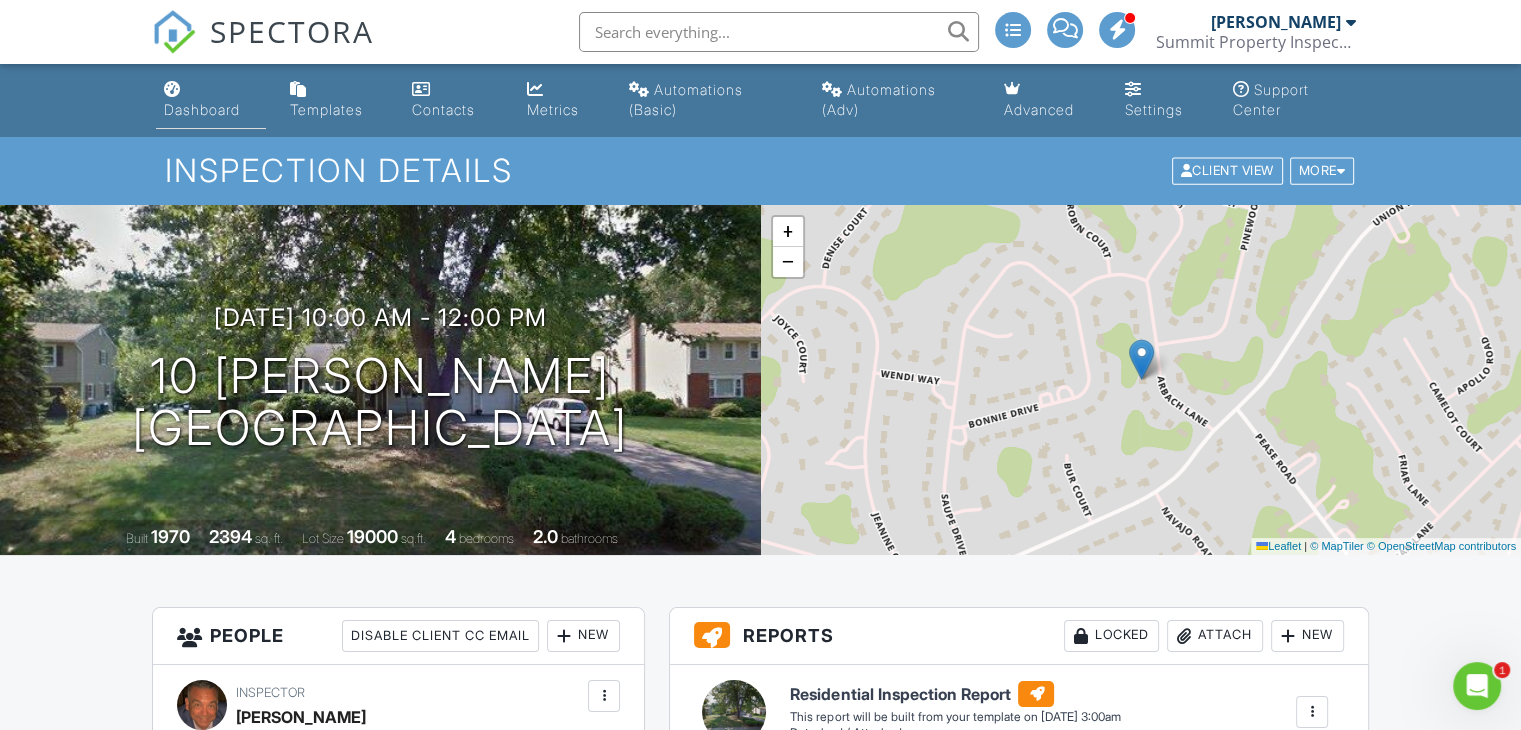 click on "Dashboard" at bounding box center [202, 109] 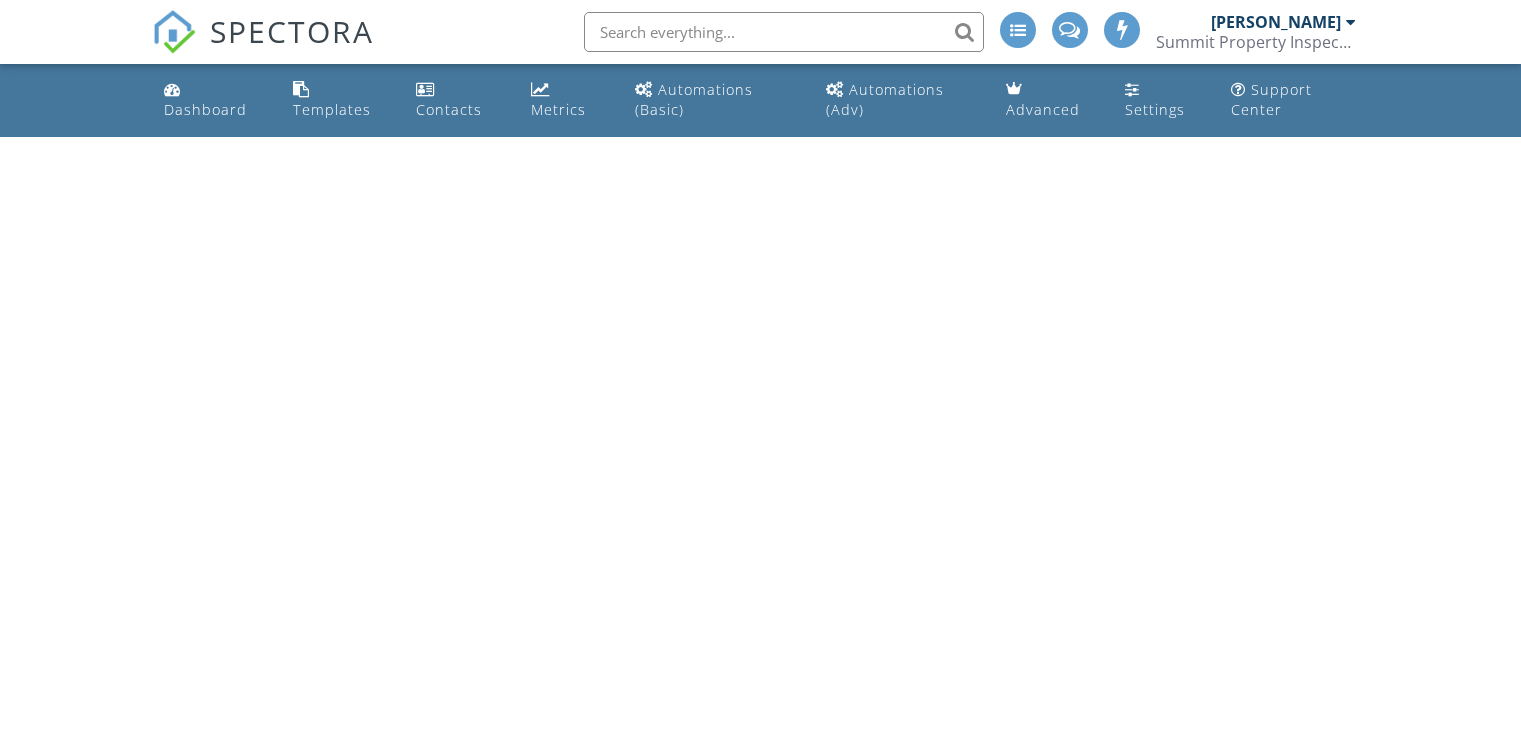 scroll, scrollTop: 0, scrollLeft: 0, axis: both 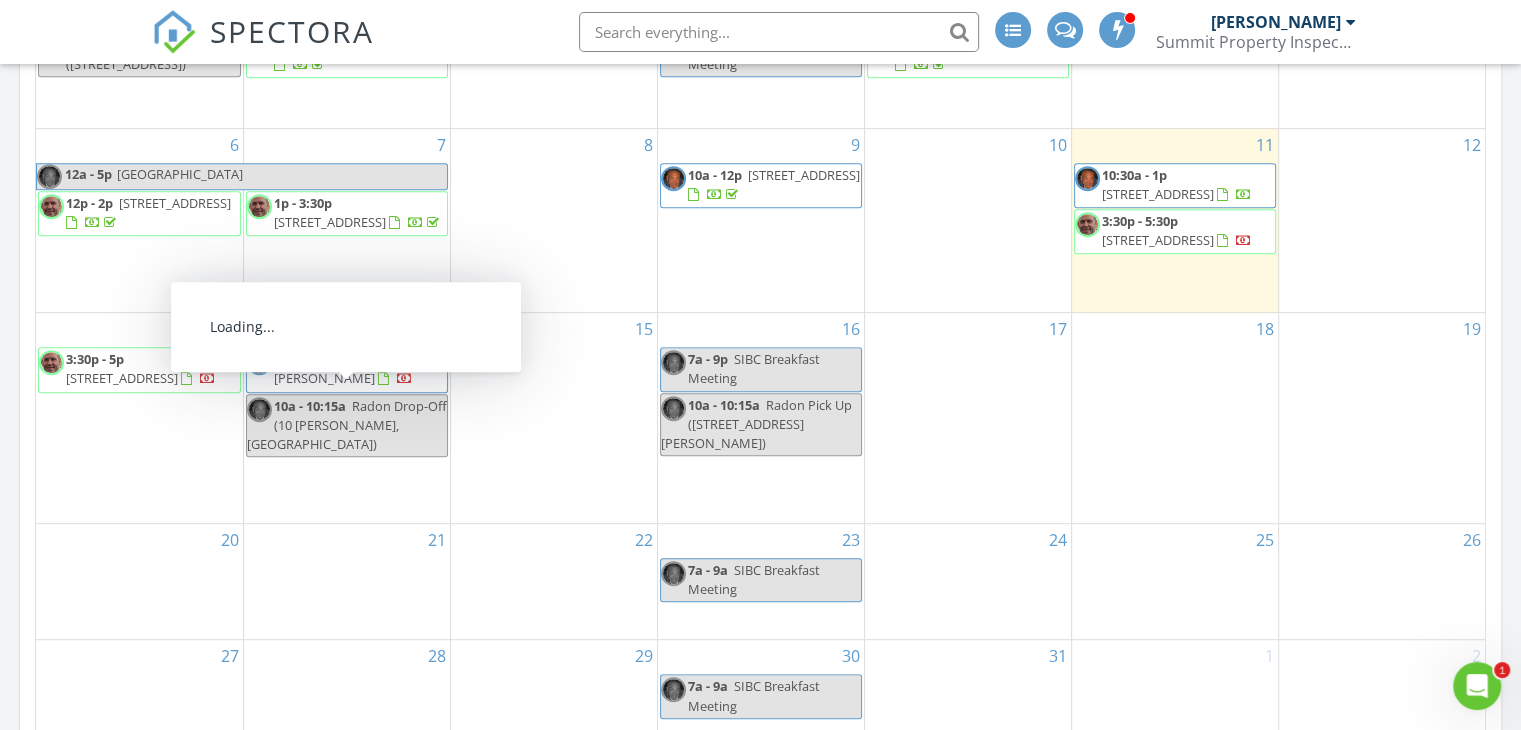 click on "[STREET_ADDRESS][PERSON_NAME]" at bounding box center (360, 368) 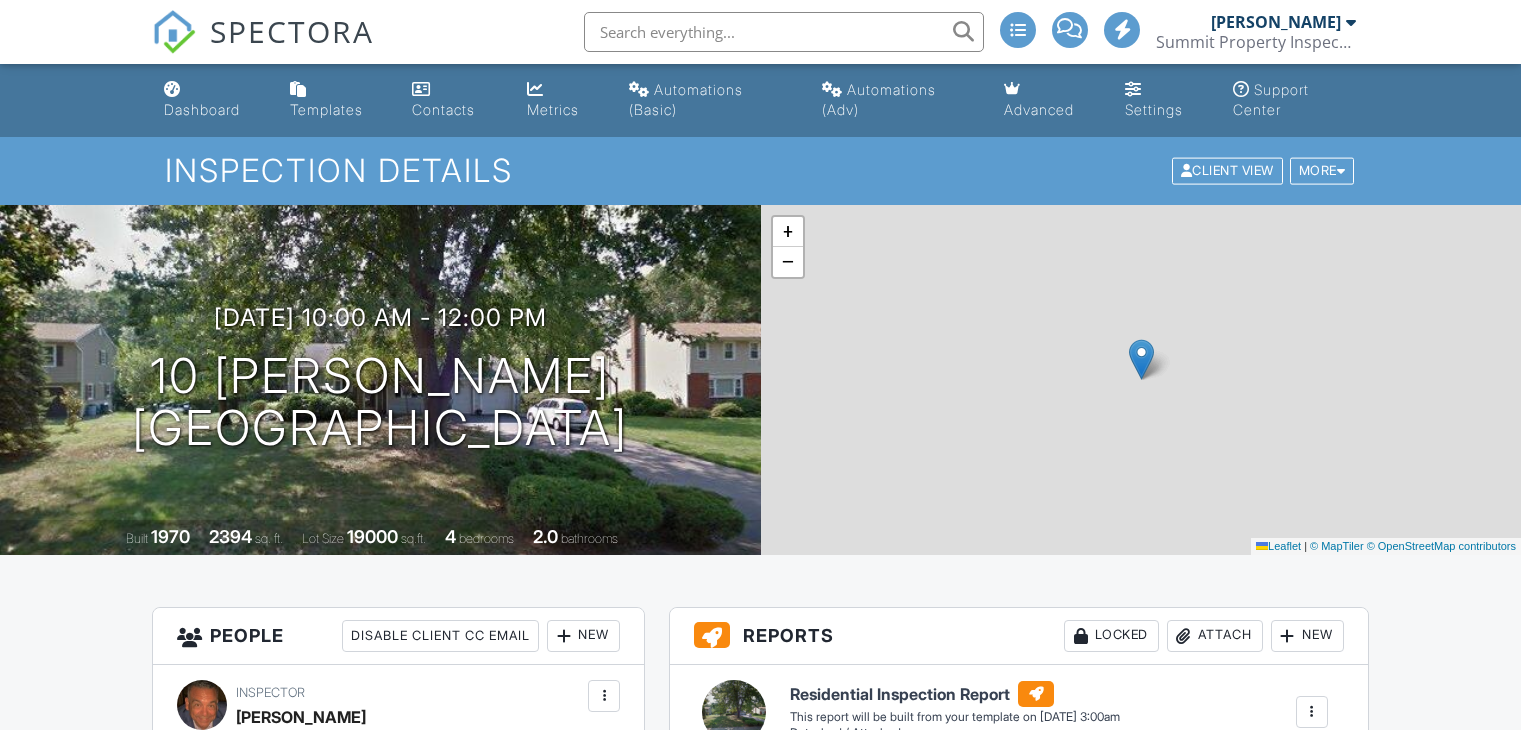 scroll, scrollTop: 0, scrollLeft: 0, axis: both 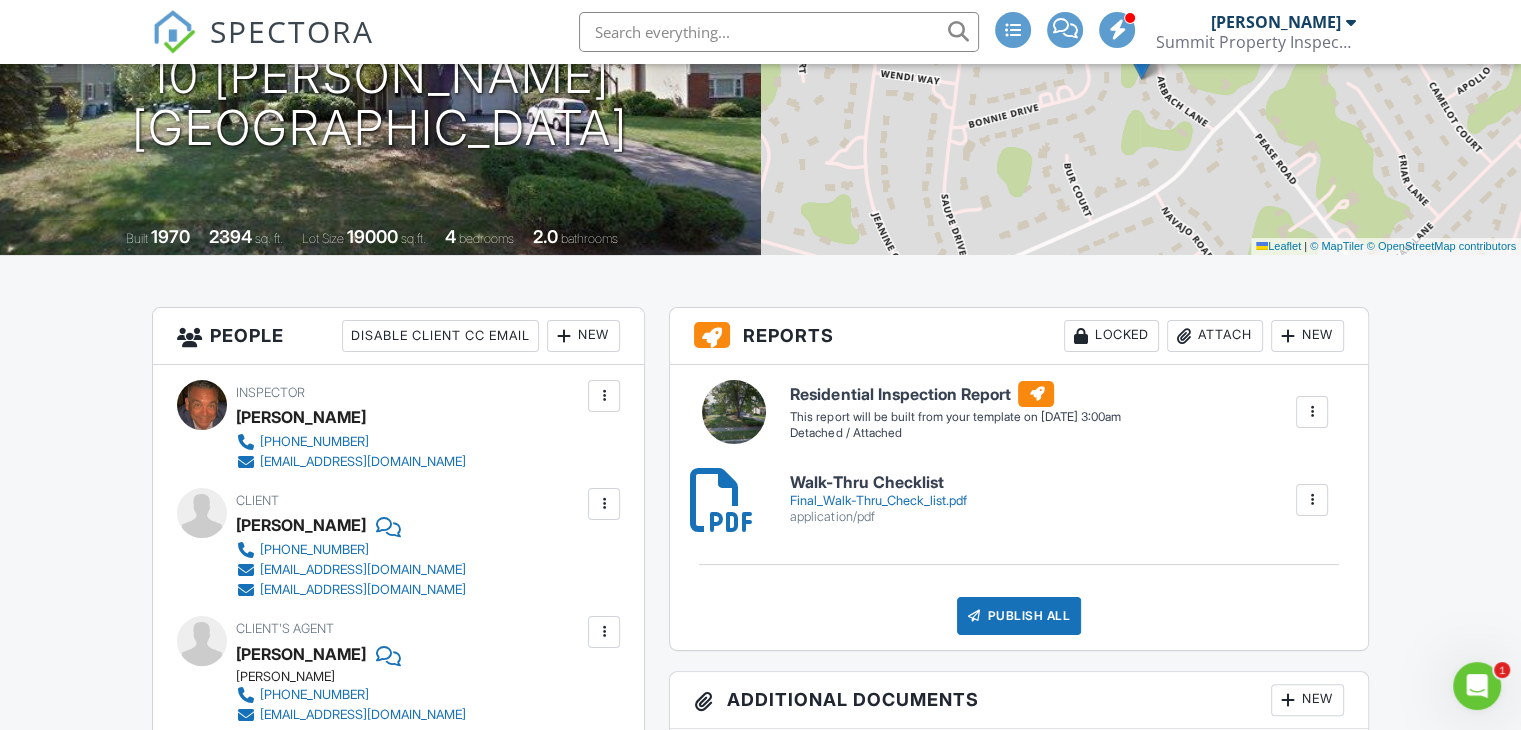 click at bounding box center [1312, 412] 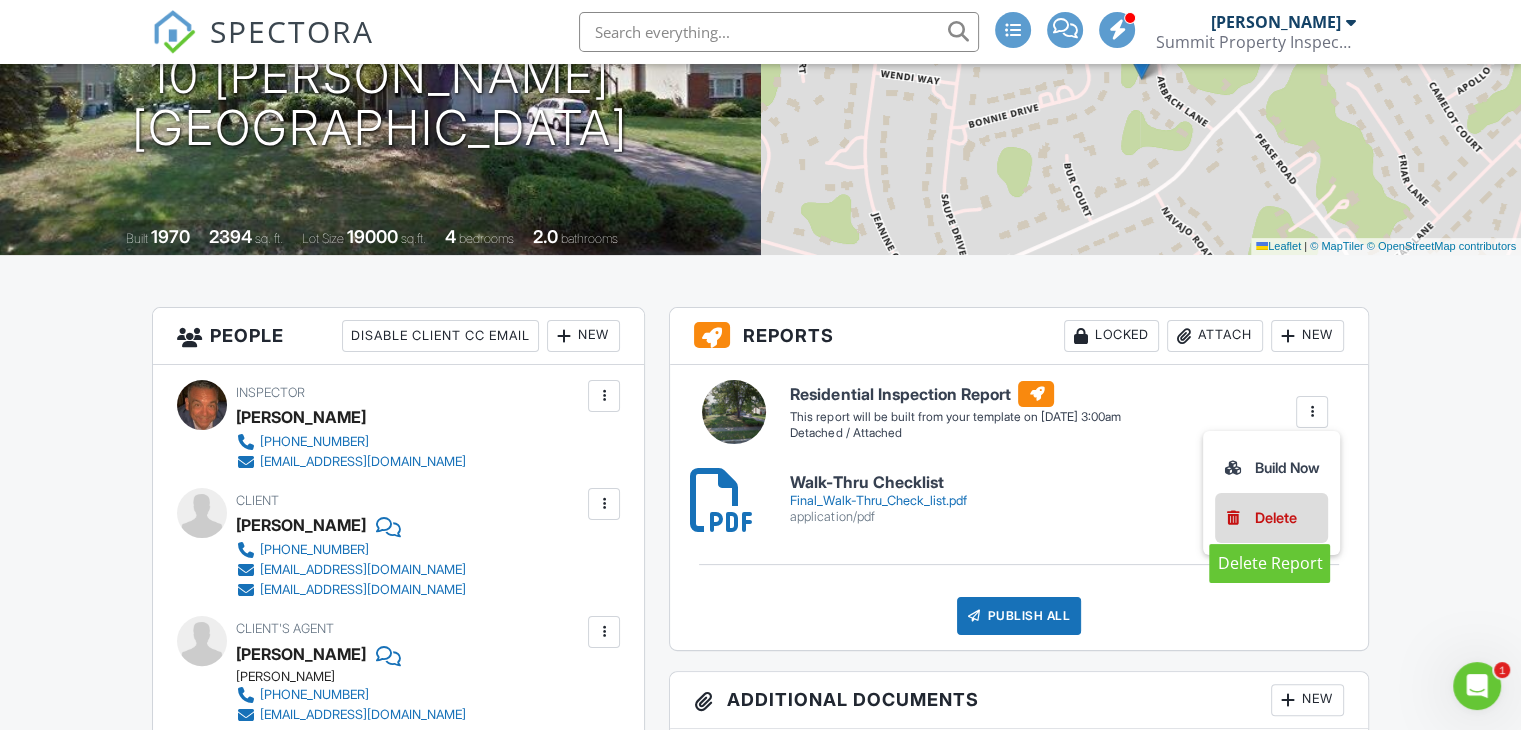 click on "Delete" at bounding box center [1276, 518] 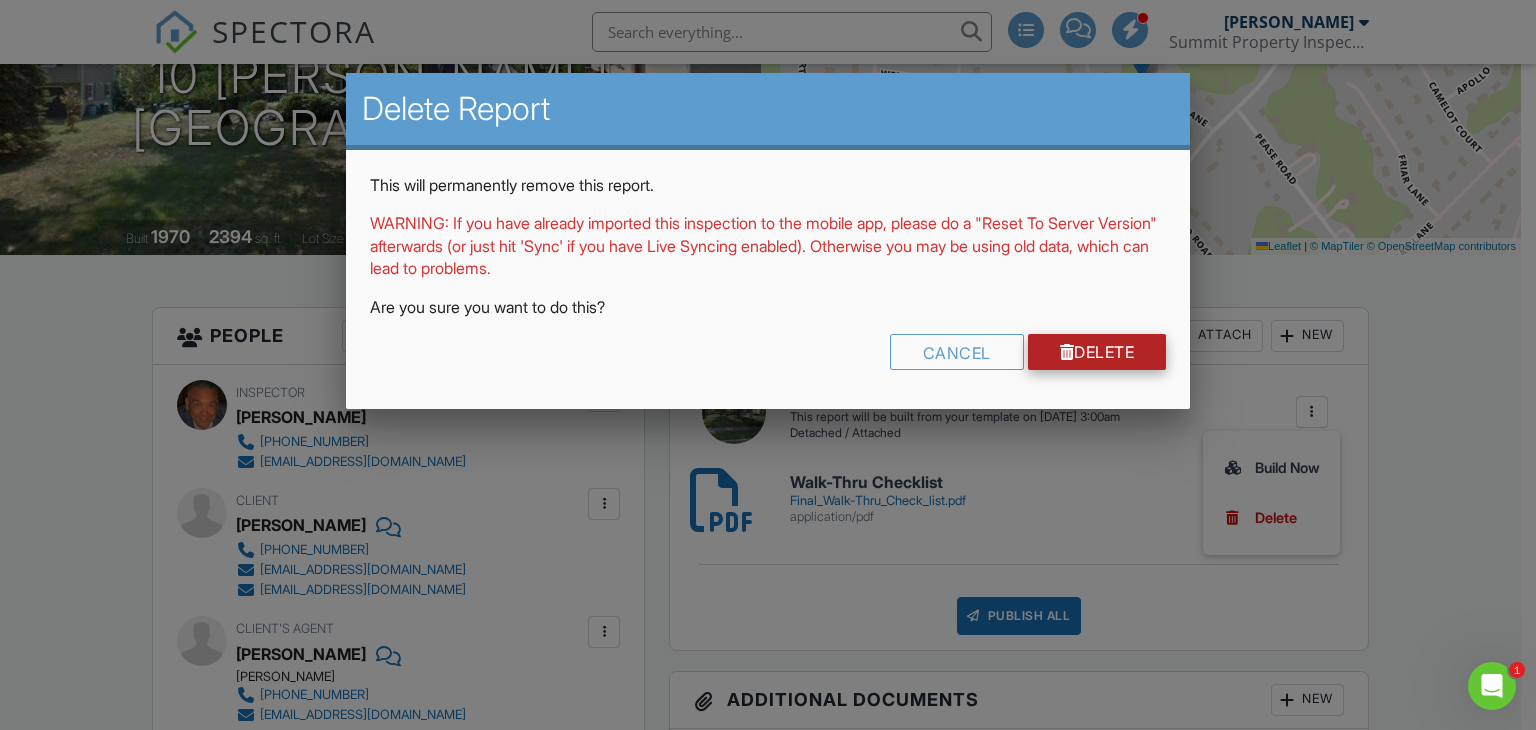 click on "Delete" at bounding box center [1097, 352] 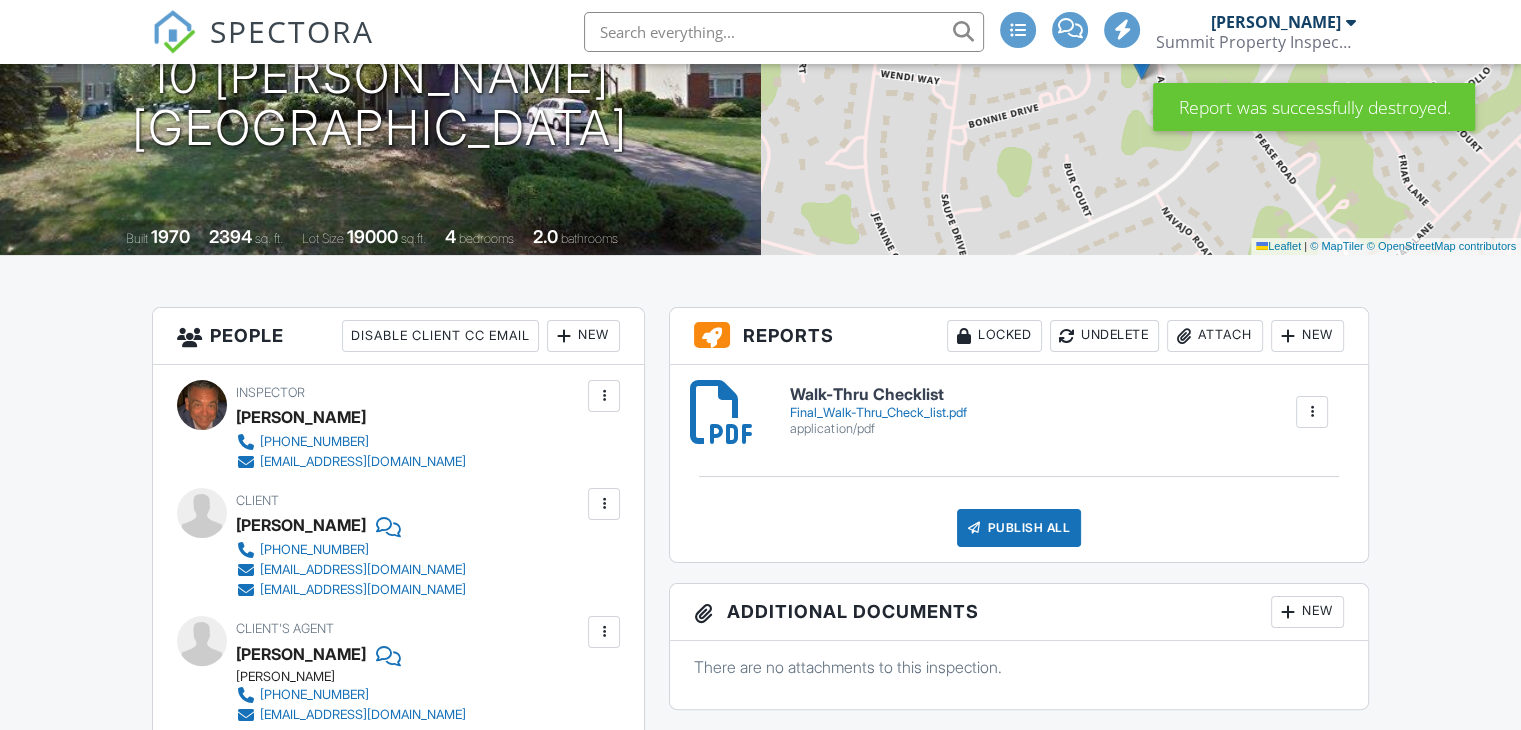 scroll, scrollTop: 300, scrollLeft: 0, axis: vertical 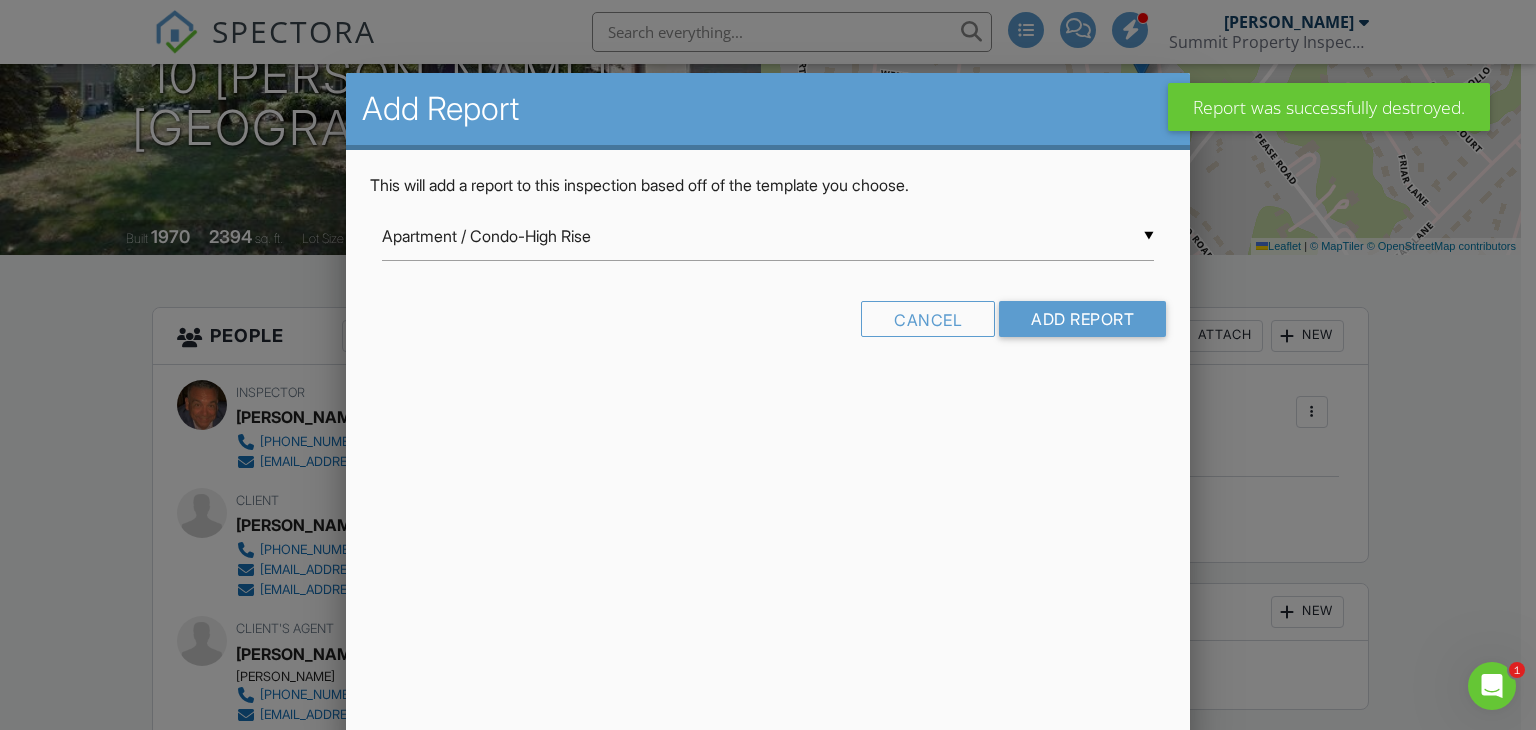 click on "▼ Apartment / Condo-High Rise Apartment / Condo-High Rise ASHI Residential Inspection Detached / Attached Detached / Attached - Jimmy Detached / Attached - New Jersey Detached / Attached - New Jersey - Jimmy Parapet Wall Inspection Report Pre-Listing -Detached / Attached Swimming Pool and Spa Template Swimming Pool and Spa Template Imported from report 830 Howard Ave 5E (c455b474-85b3-454c-8e9d-37aa4117a131) Apartment / Condo-High Rise
ASHI Residential Inspection
Detached / Attached
Detached / Attached - Jimmy
Detached / Attached - New Jersey
Detached / Attached - New Jersey - Jimmy
Parapet Wall Inspection Report
Pre-Listing -Detached / Attached
Swimming Pool and Spa Template
Swimming Pool and Spa Template
Imported from report 830 Howard Ave 5E (c455b474-85b3-454c-8e9d-37aa4117a131)" at bounding box center (768, 236) 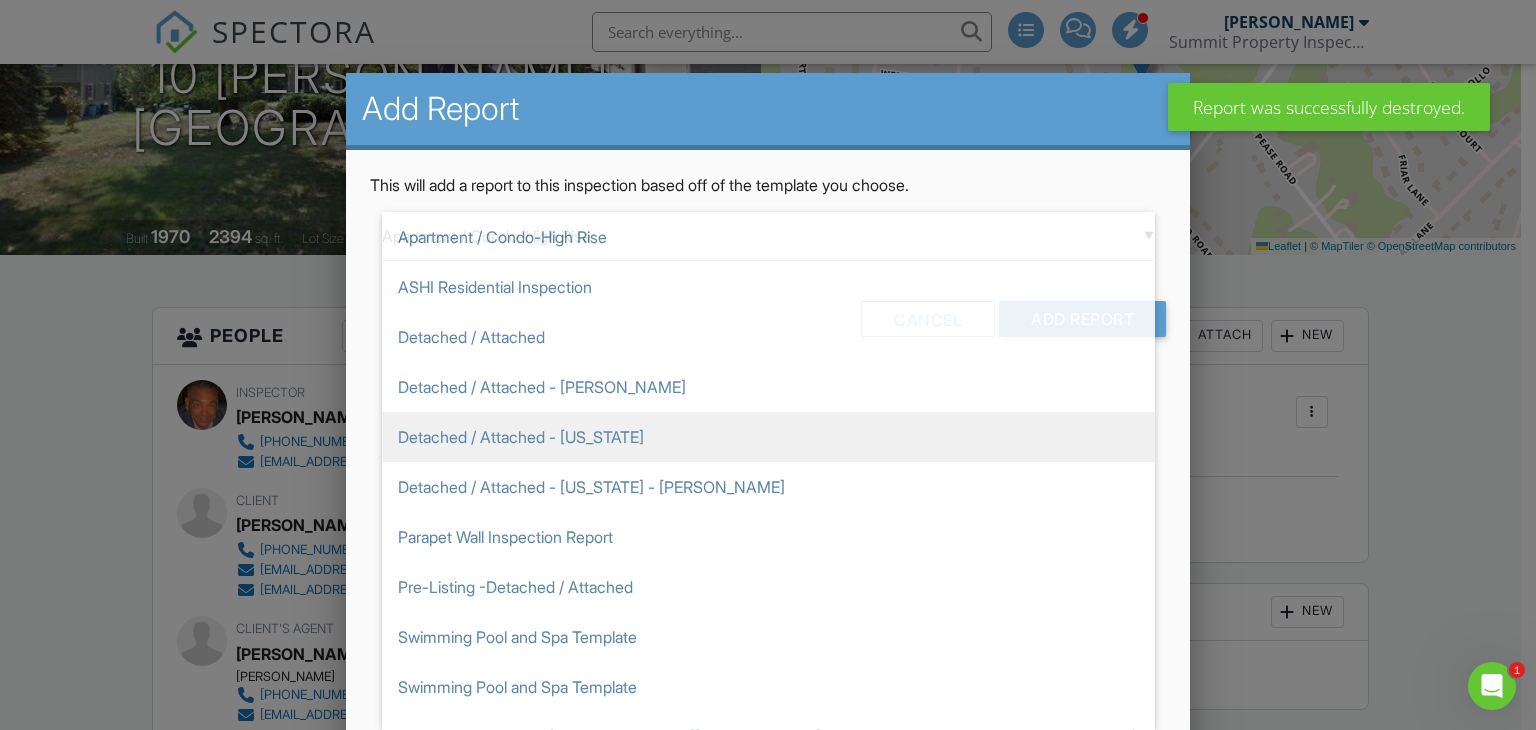 click on "Detached / Attached - [US_STATE]" at bounding box center [768, 437] 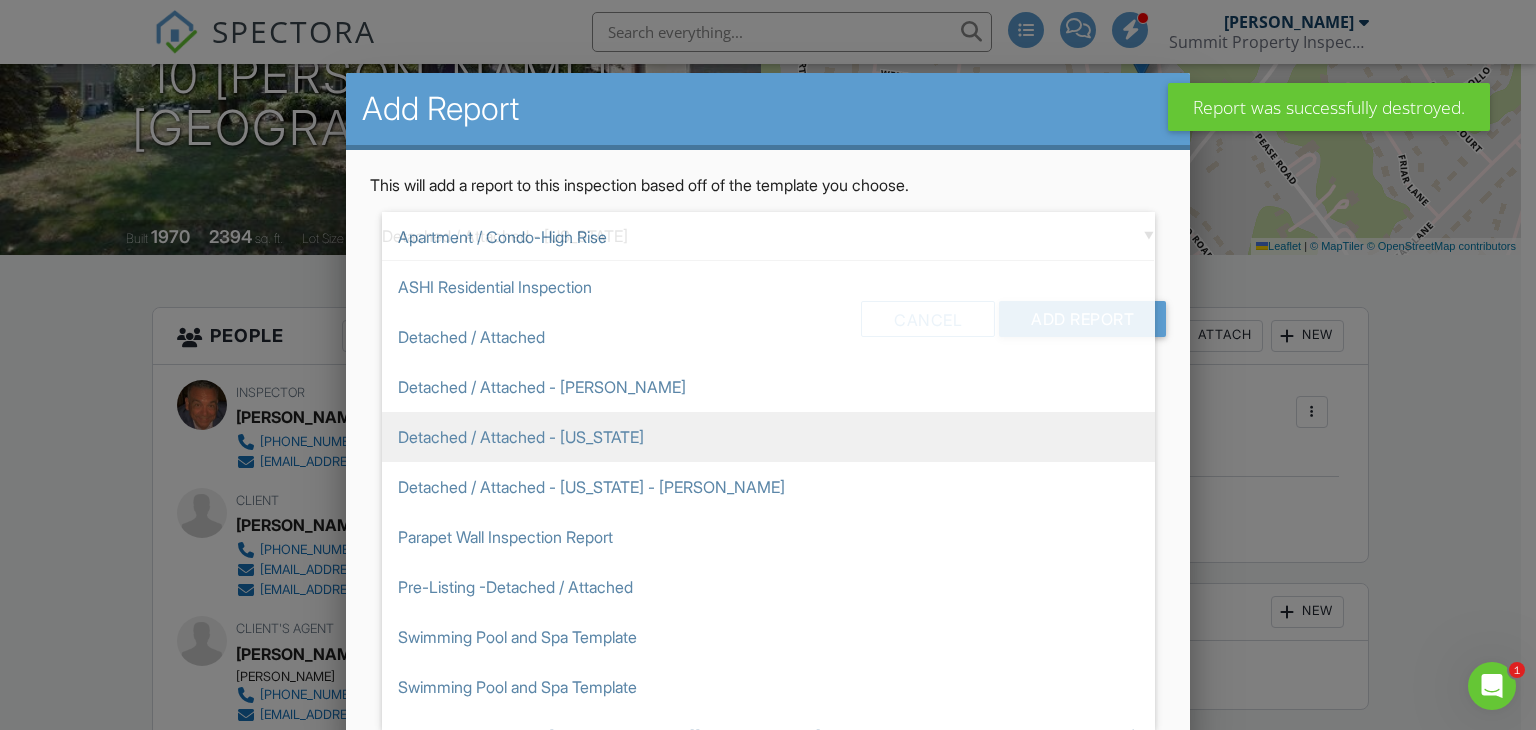 scroll, scrollTop: 32, scrollLeft: 0, axis: vertical 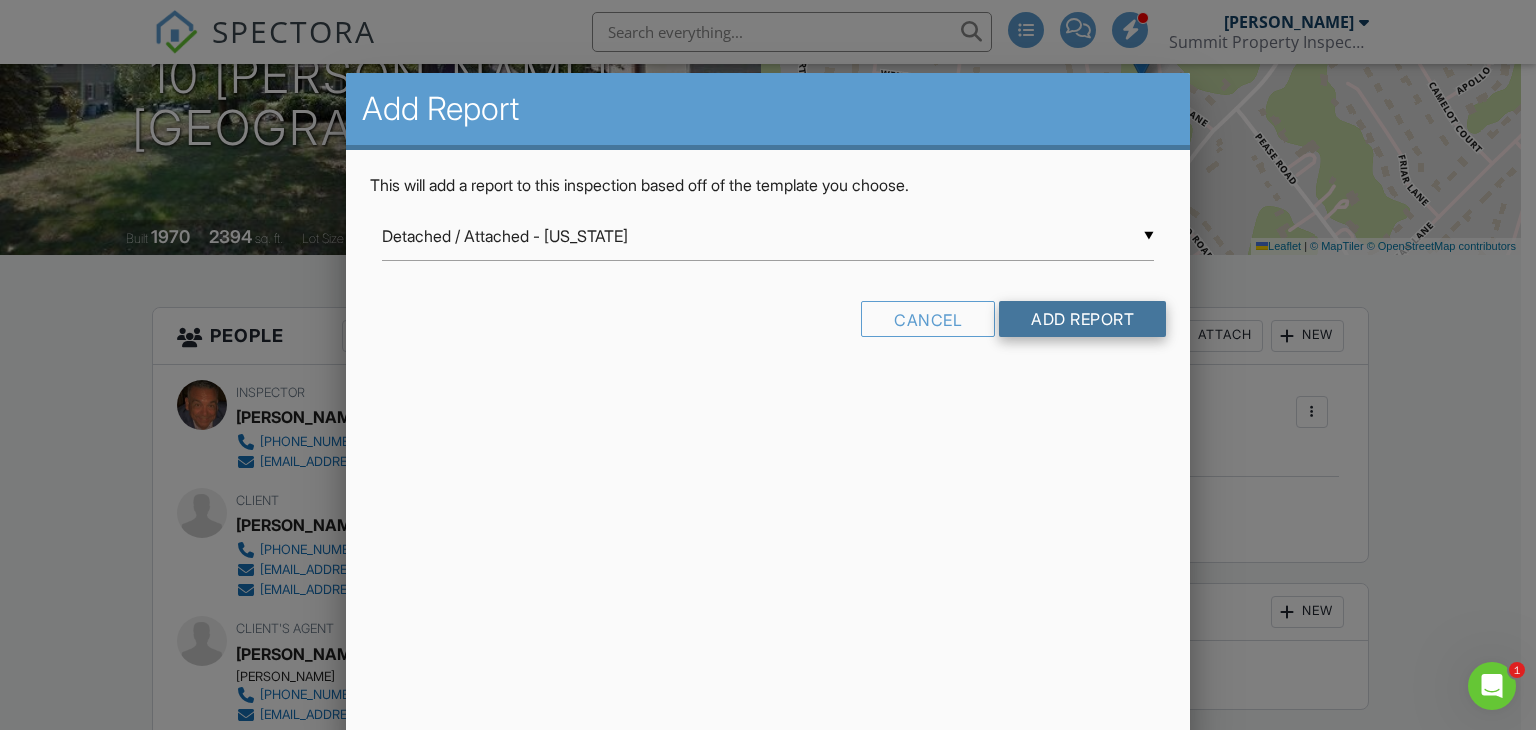 click on "Add Report" at bounding box center (1082, 319) 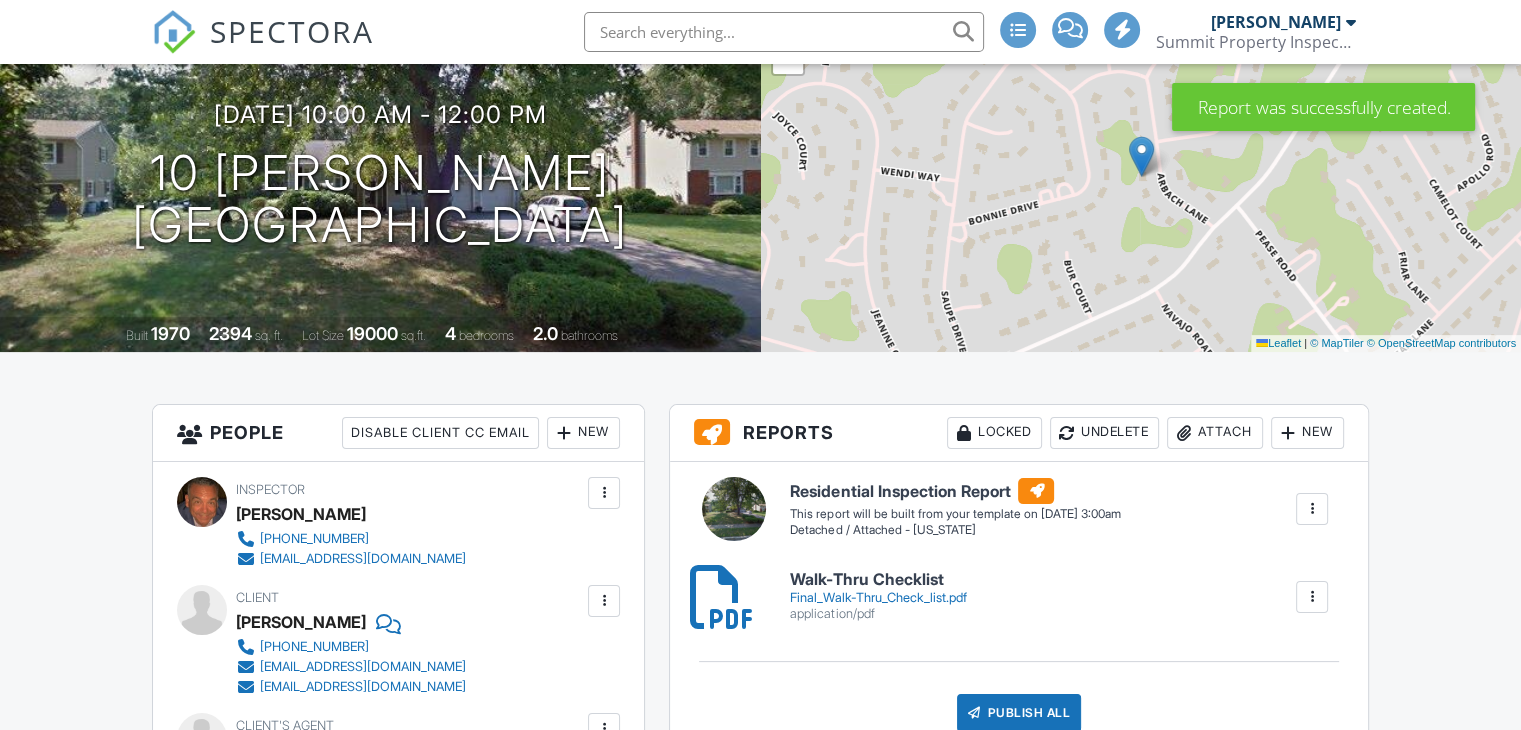 scroll, scrollTop: 300, scrollLeft: 0, axis: vertical 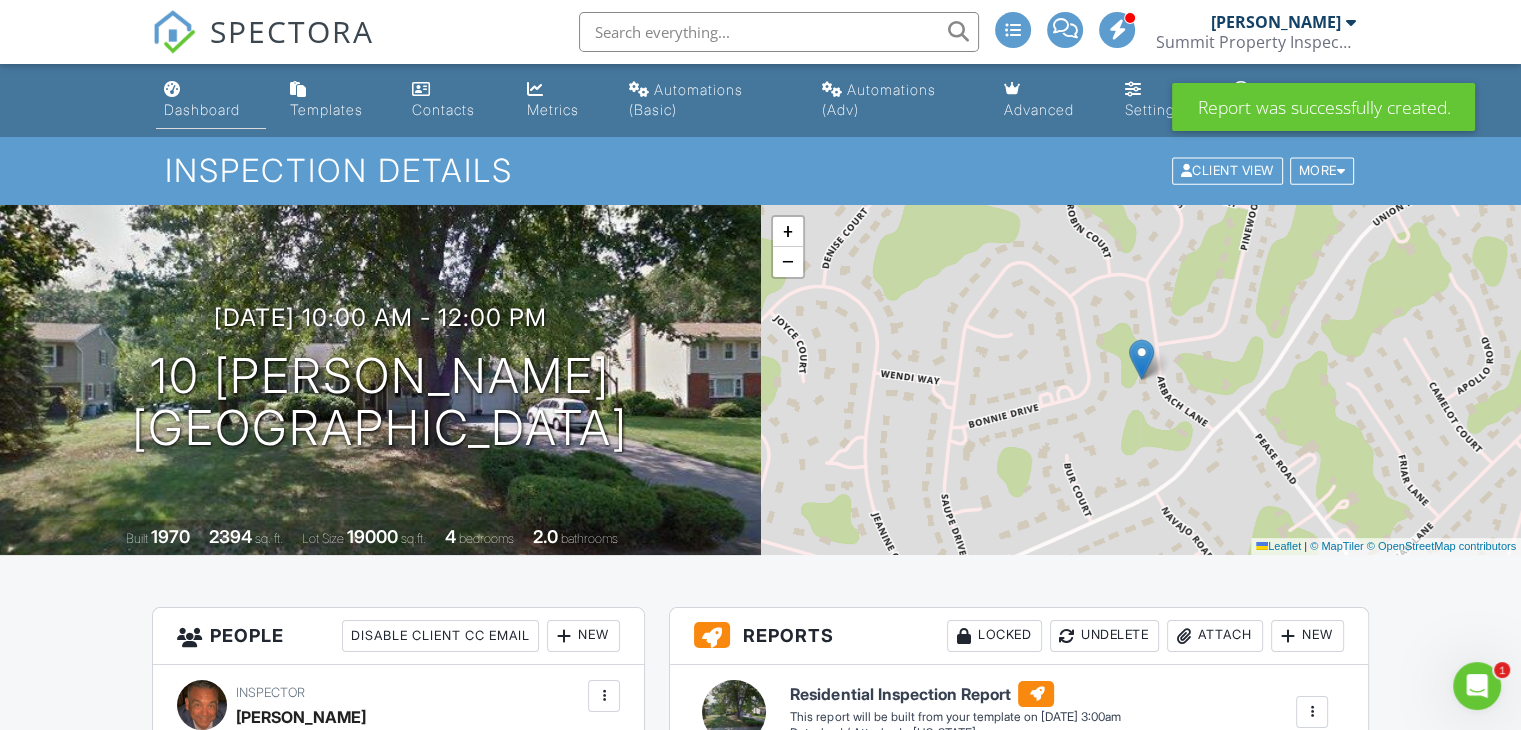 click on "Dashboard" at bounding box center [202, 109] 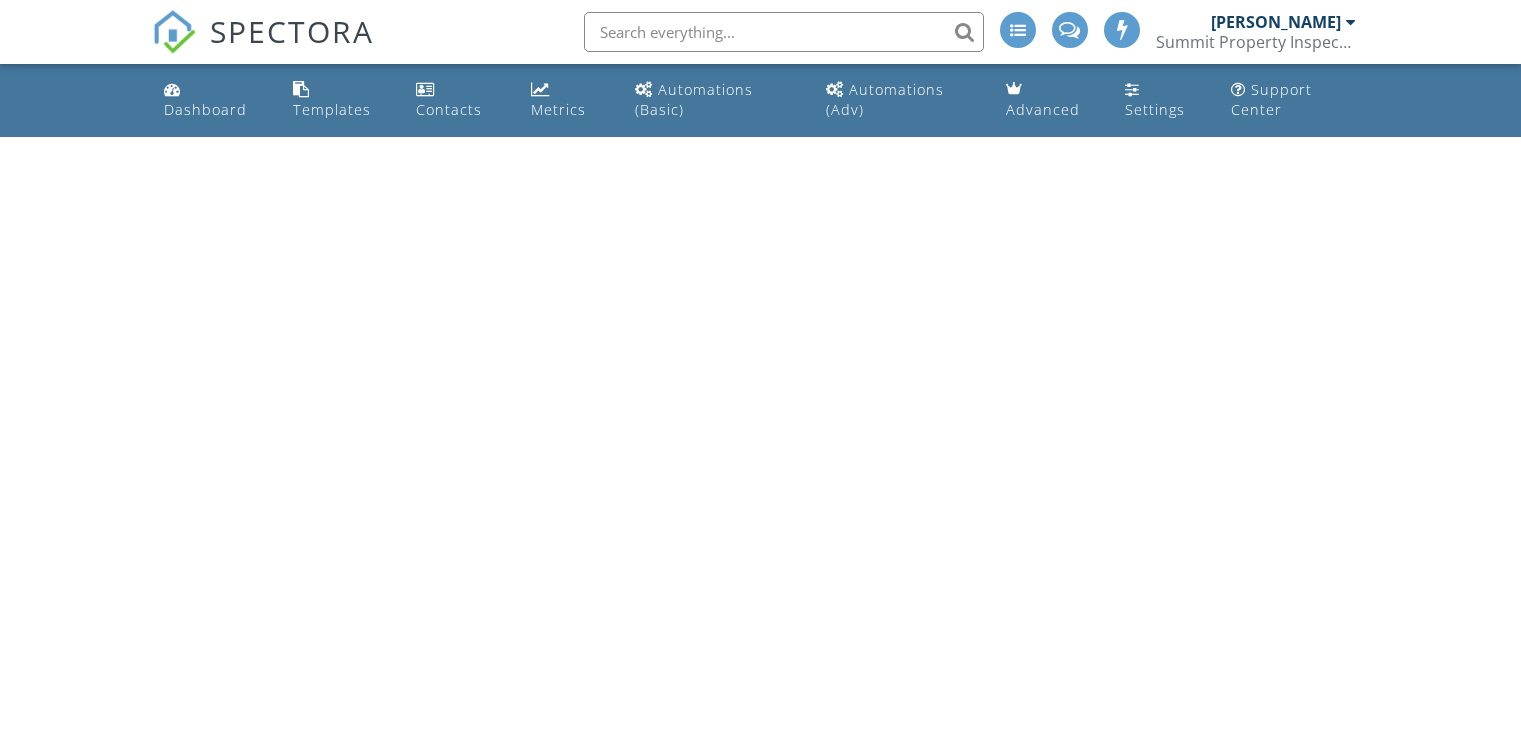 scroll, scrollTop: 0, scrollLeft: 0, axis: both 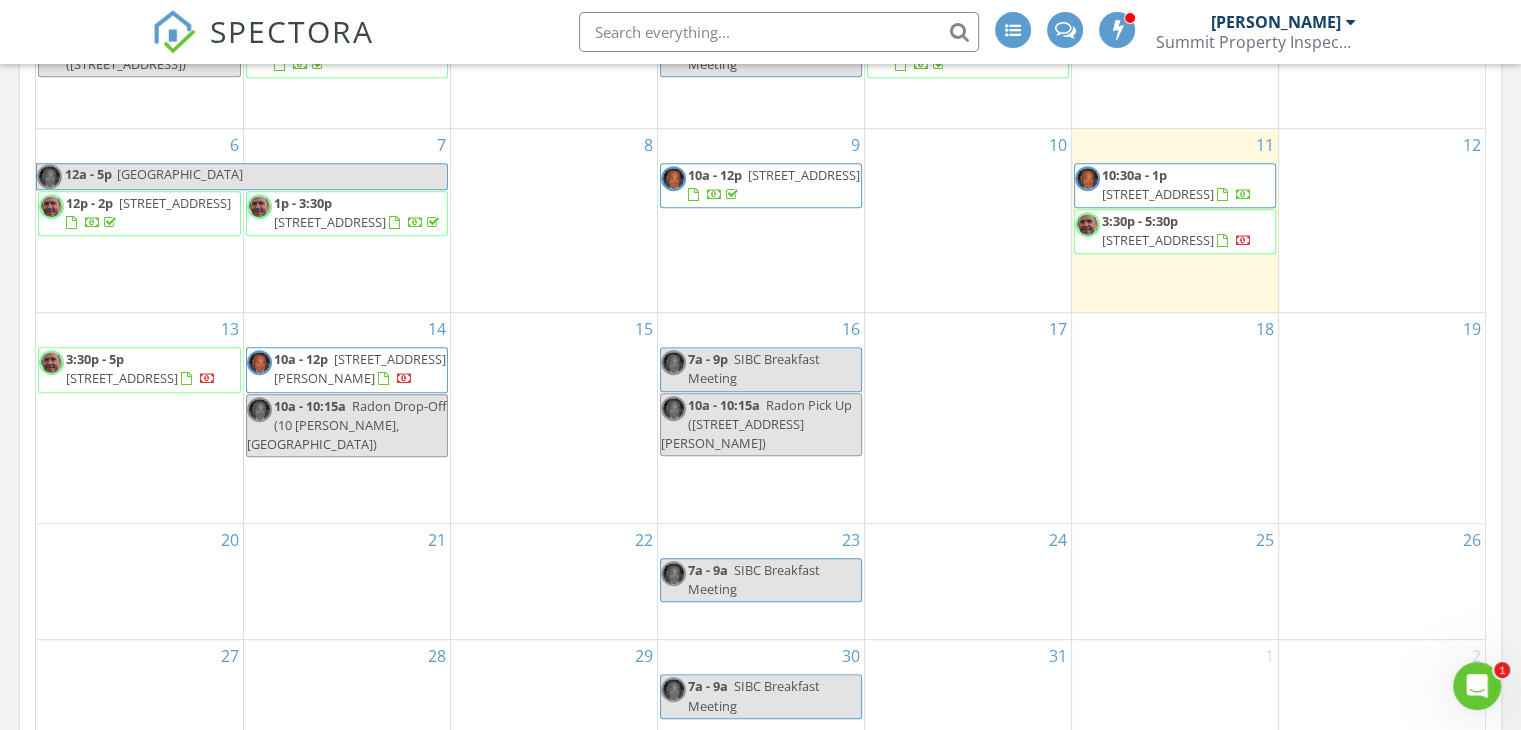 click on "47 Grissom Ave, STATEN ISLAND 10314" at bounding box center [122, 378] 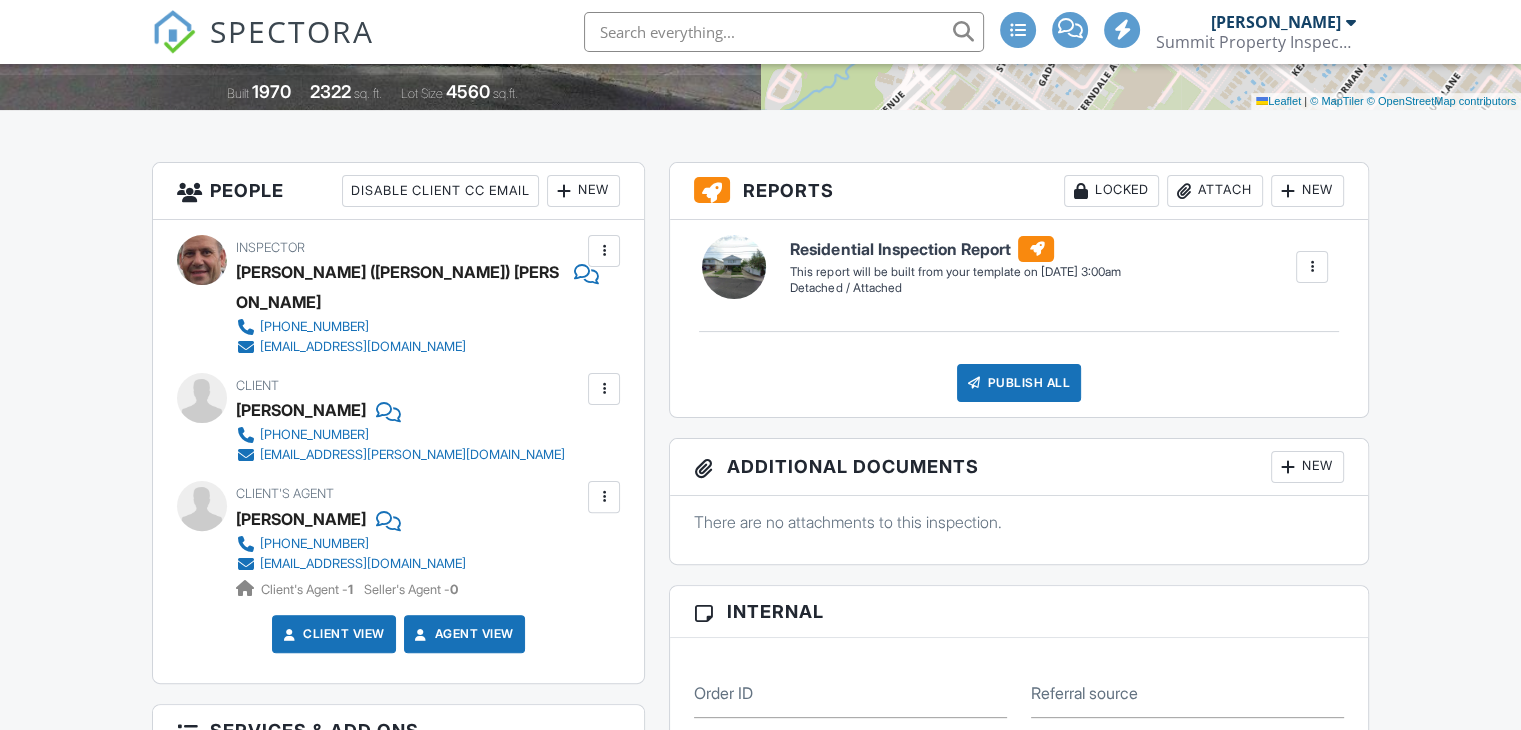 scroll, scrollTop: 700, scrollLeft: 0, axis: vertical 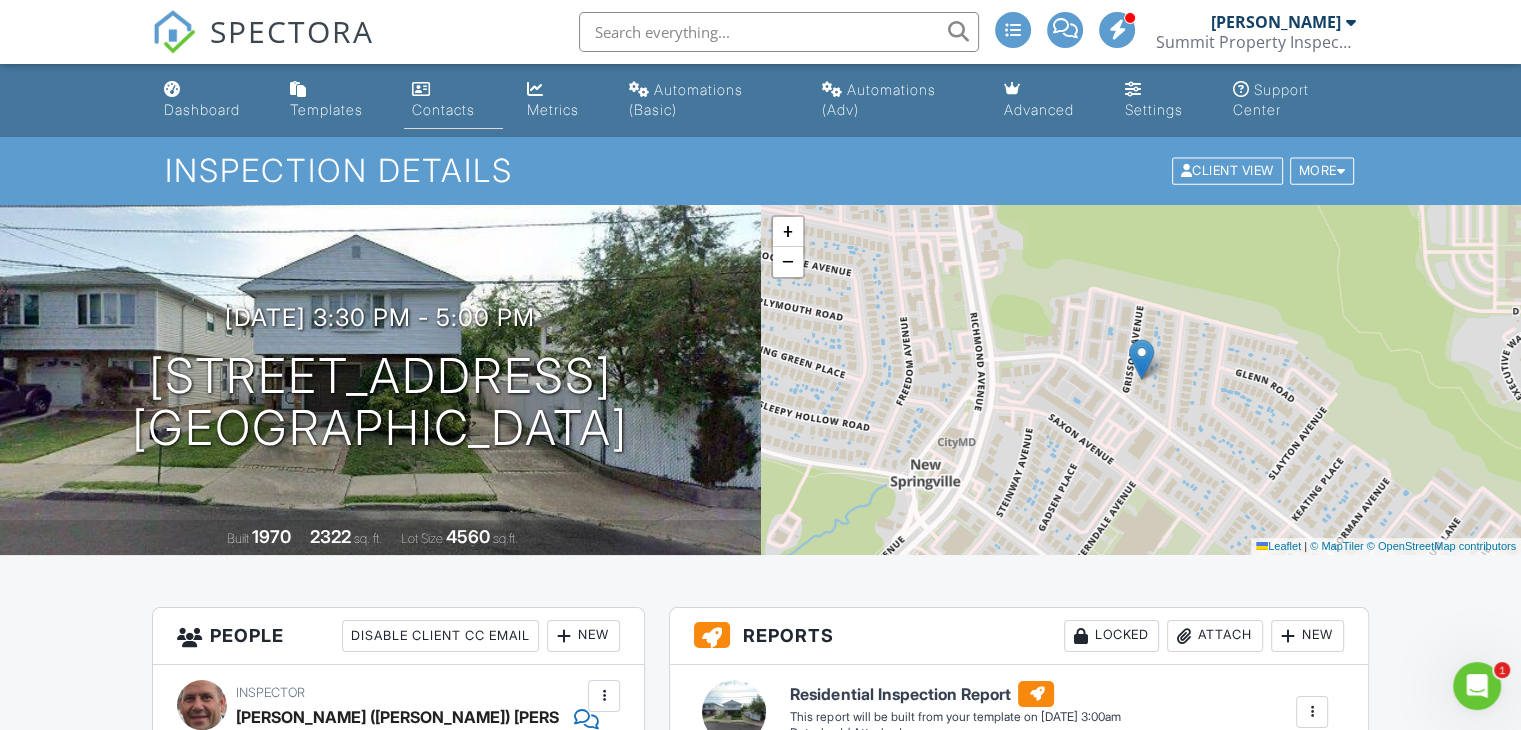 click on "Contacts" at bounding box center [443, 109] 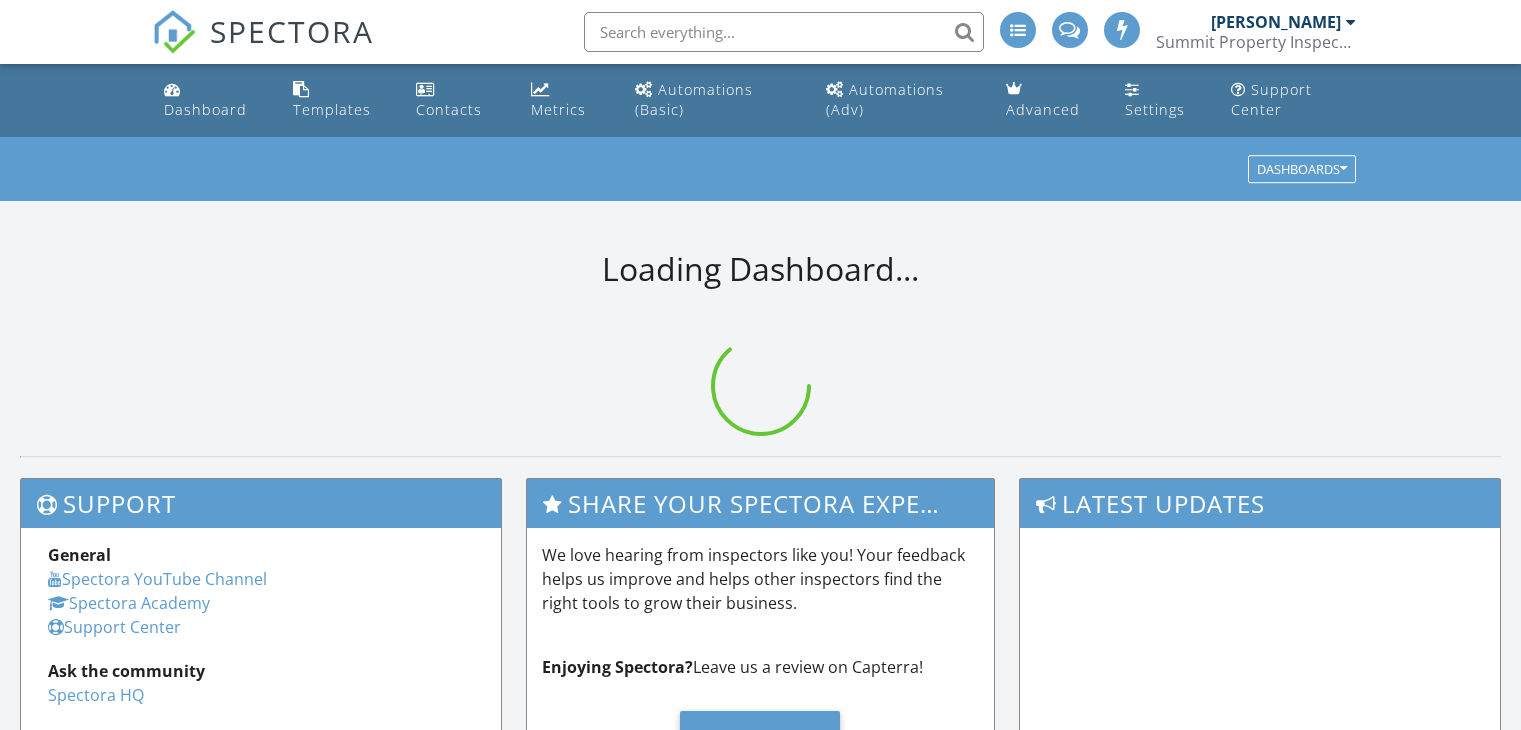 scroll, scrollTop: 0, scrollLeft: 0, axis: both 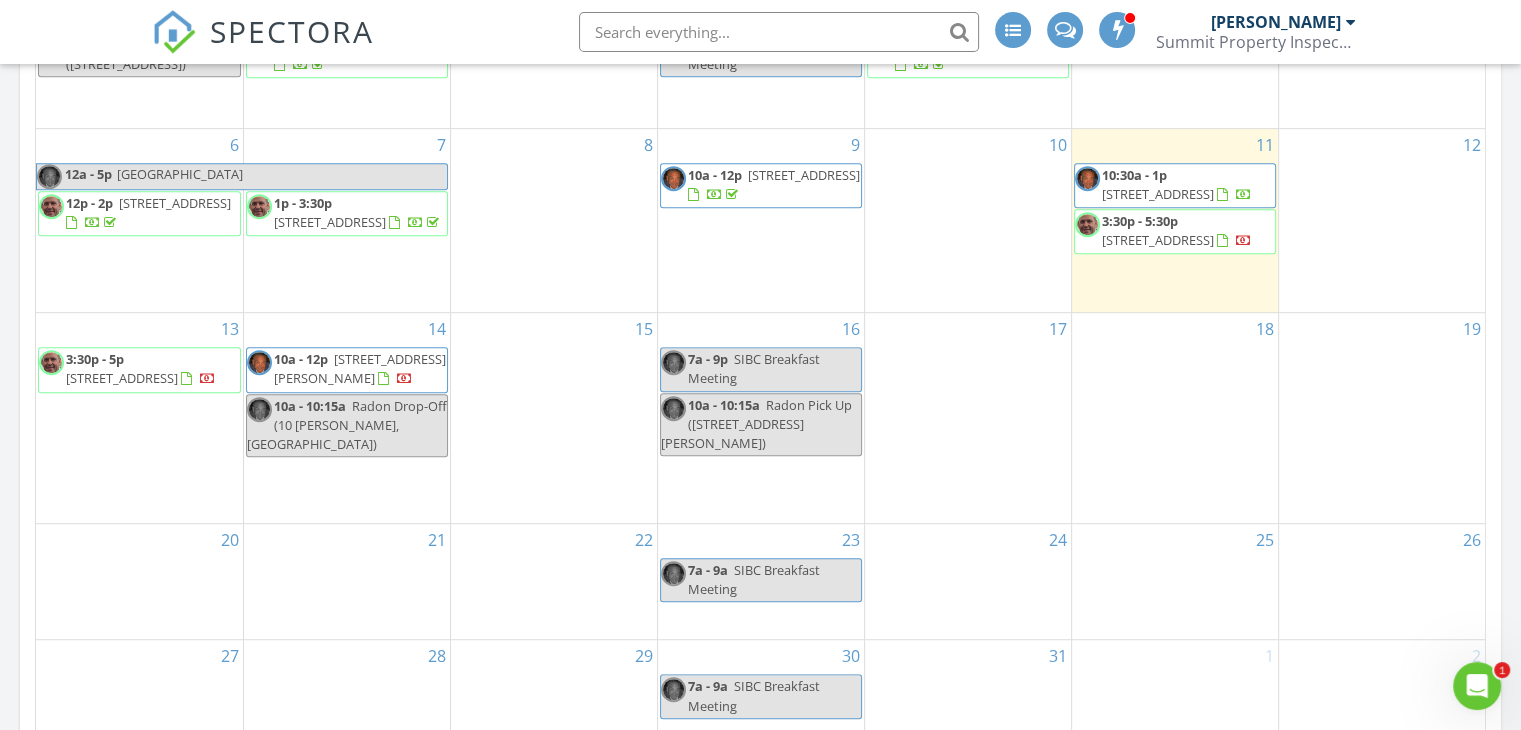 click on "[STREET_ADDRESS][PERSON_NAME]" at bounding box center (360, 368) 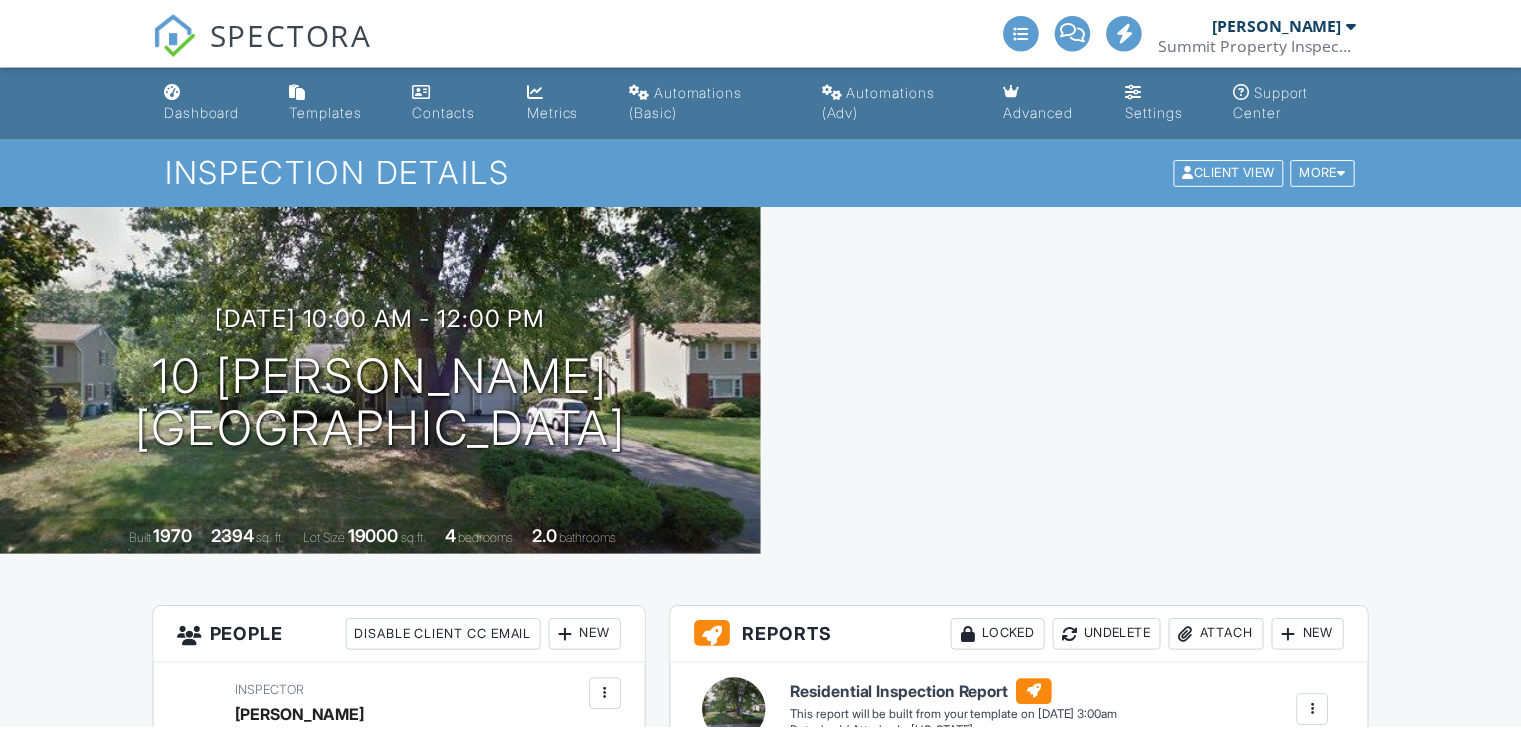 scroll, scrollTop: 0, scrollLeft: 0, axis: both 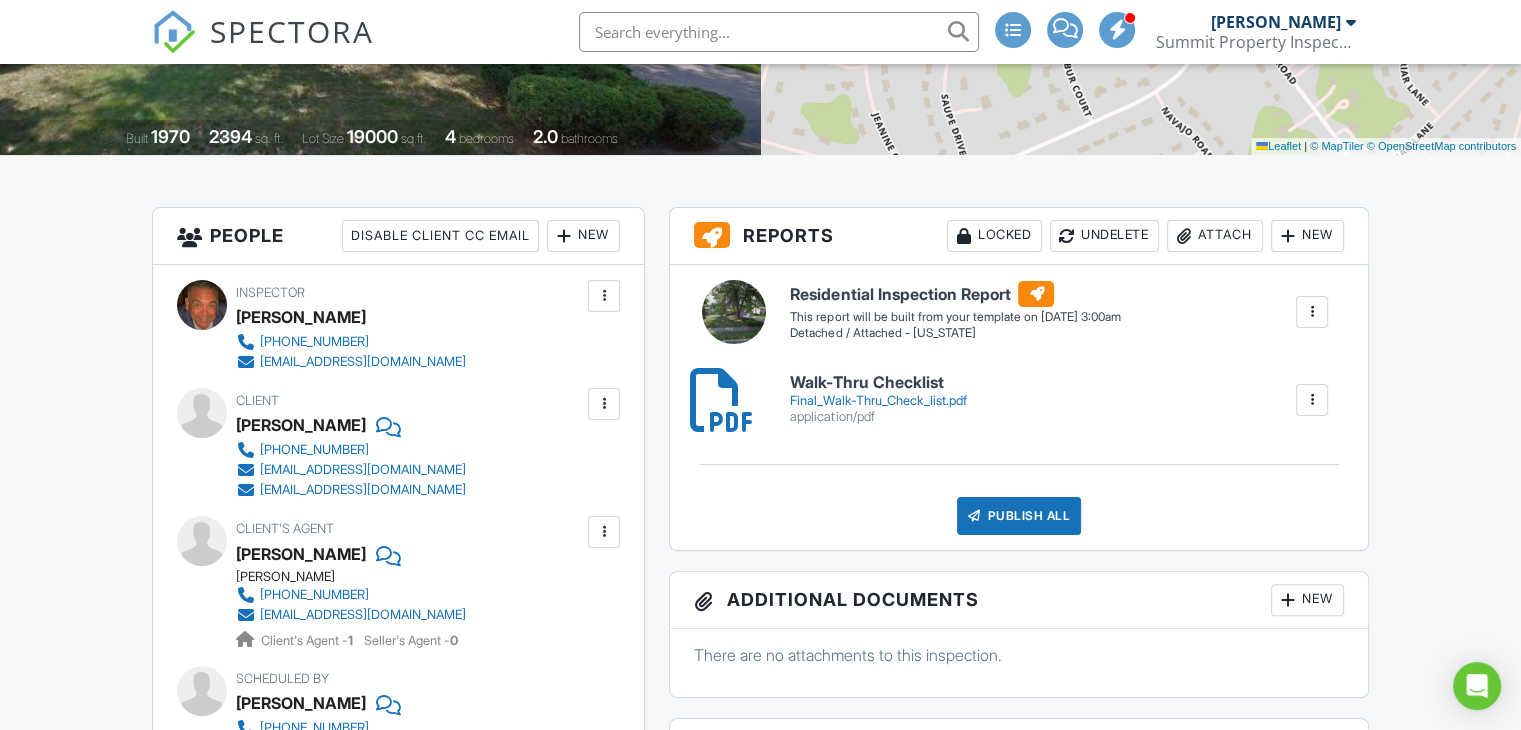 click on "New" at bounding box center [583, 236] 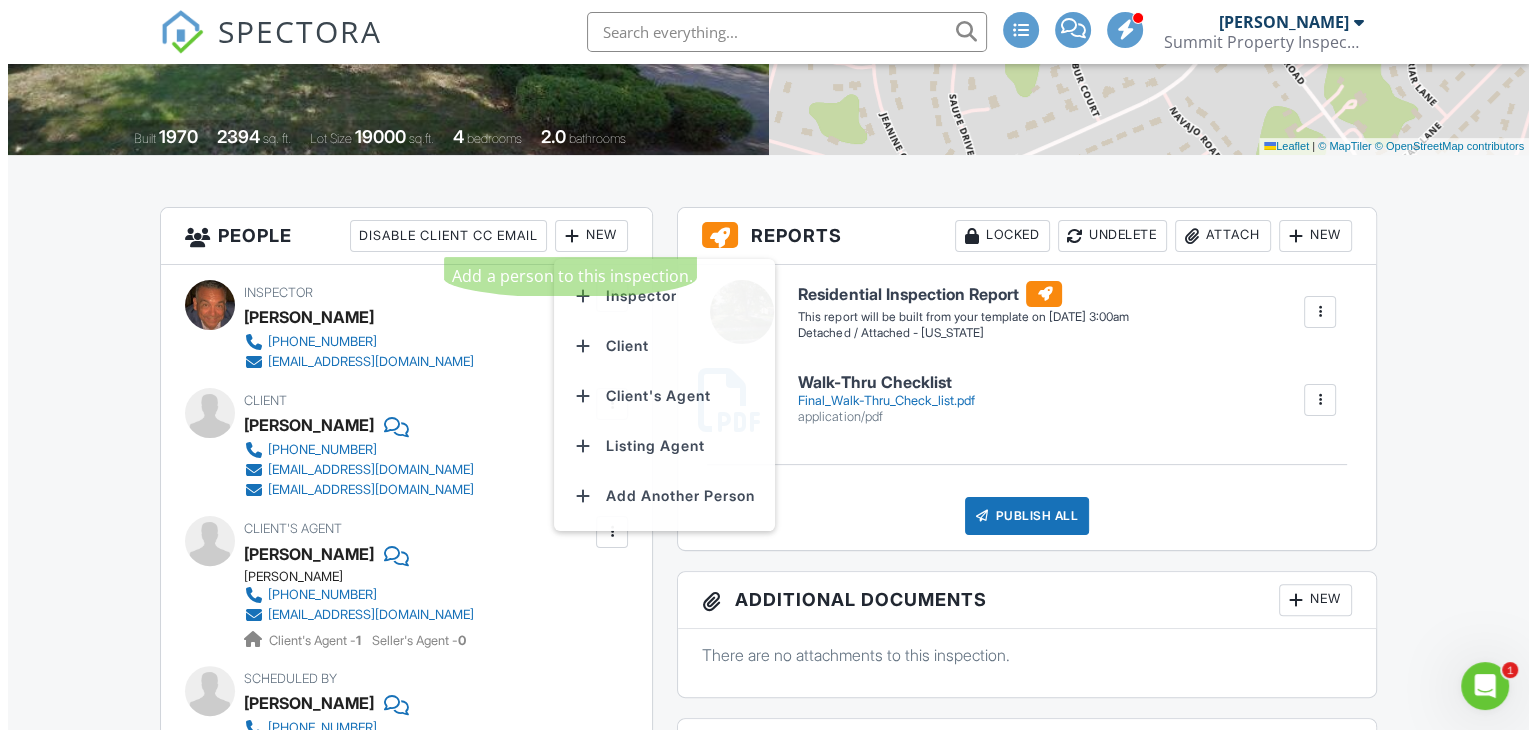 scroll, scrollTop: 0, scrollLeft: 0, axis: both 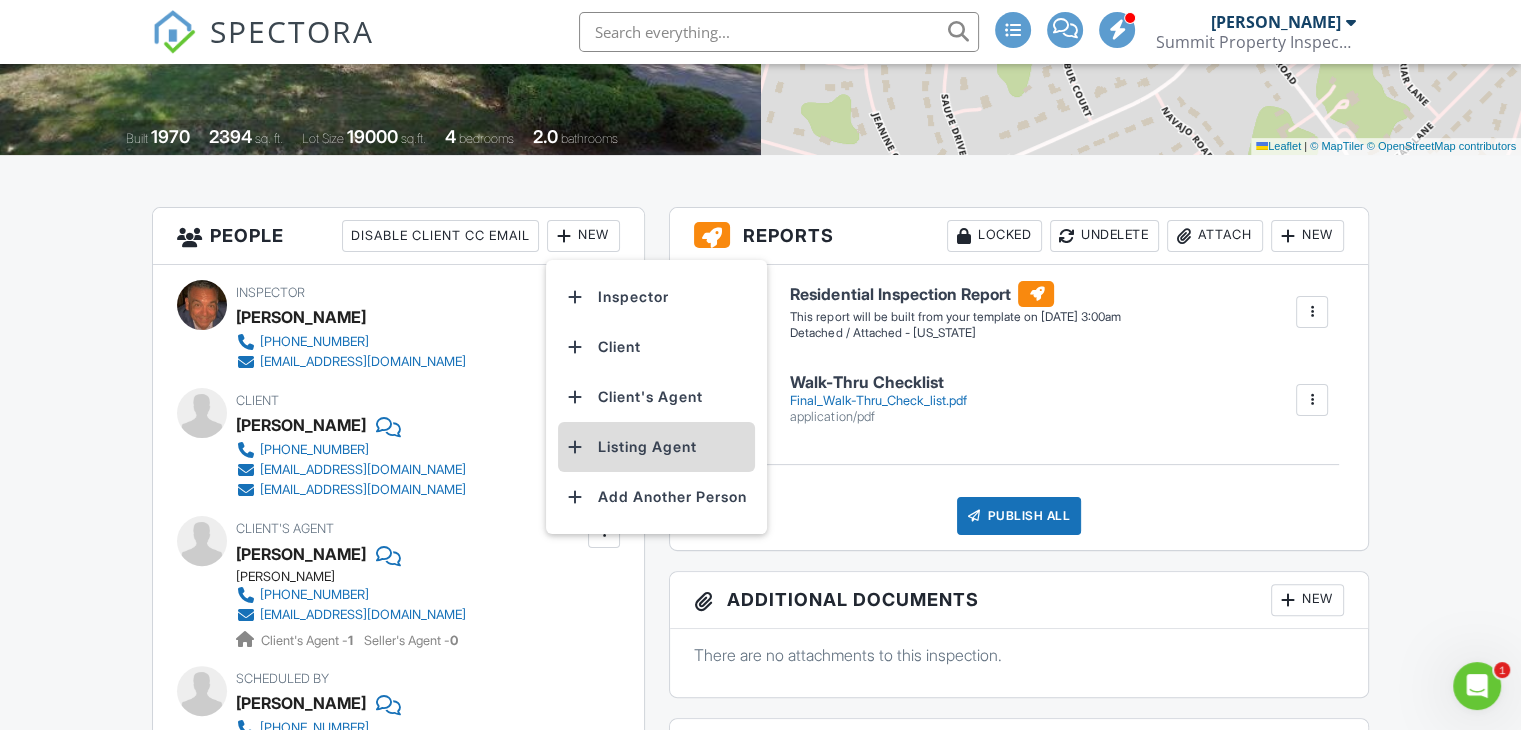 click on "Listing Agent" at bounding box center [656, 447] 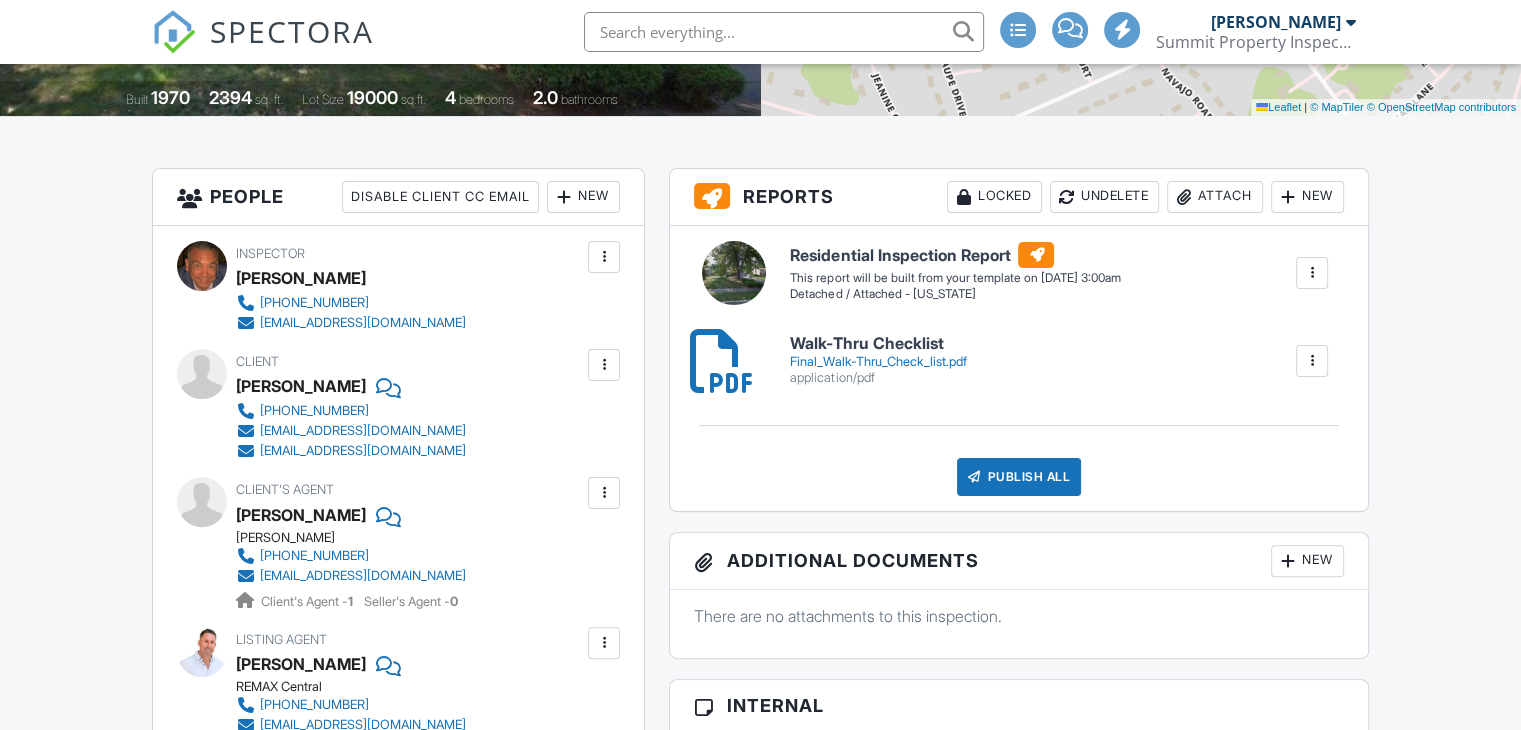 scroll, scrollTop: 749, scrollLeft: 0, axis: vertical 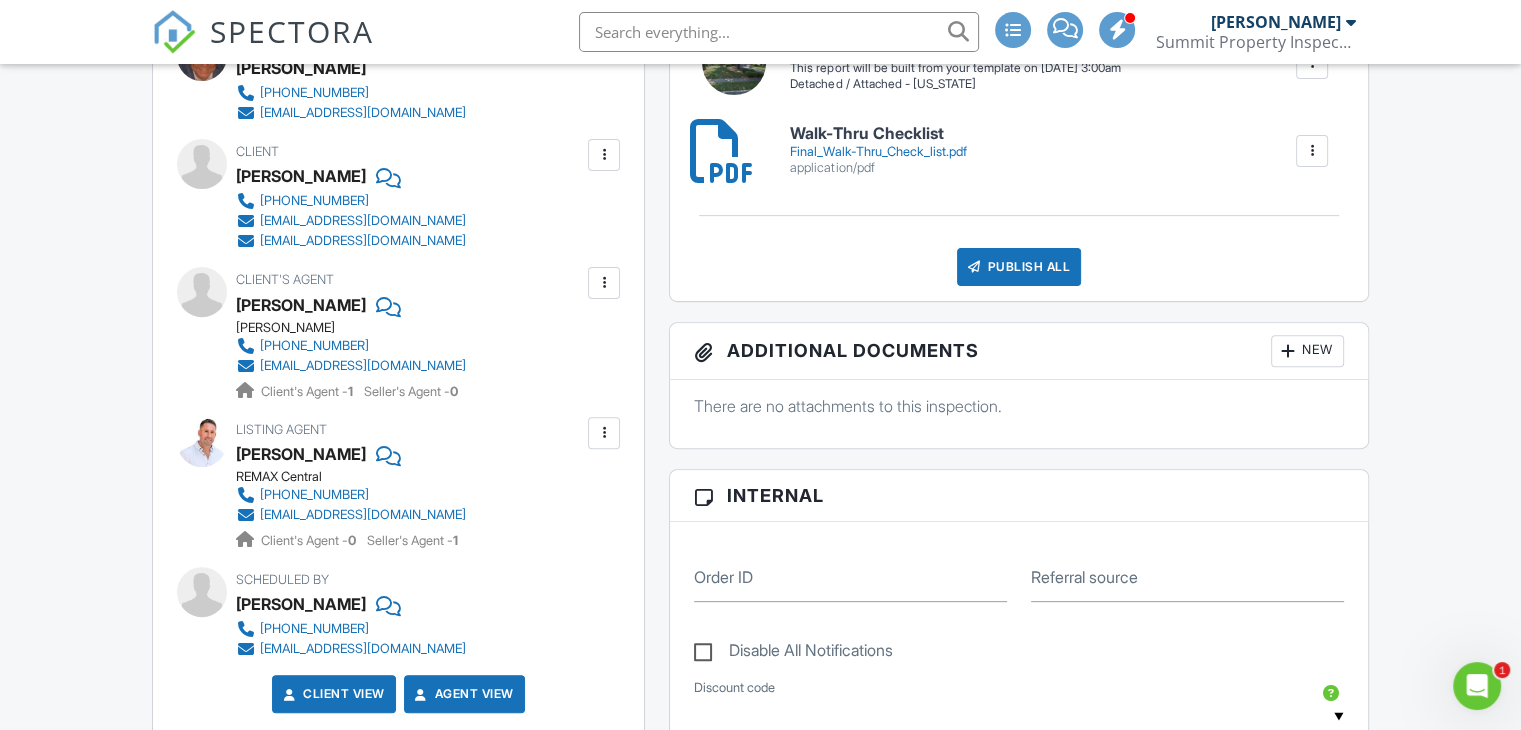 click at bounding box center [604, 433] 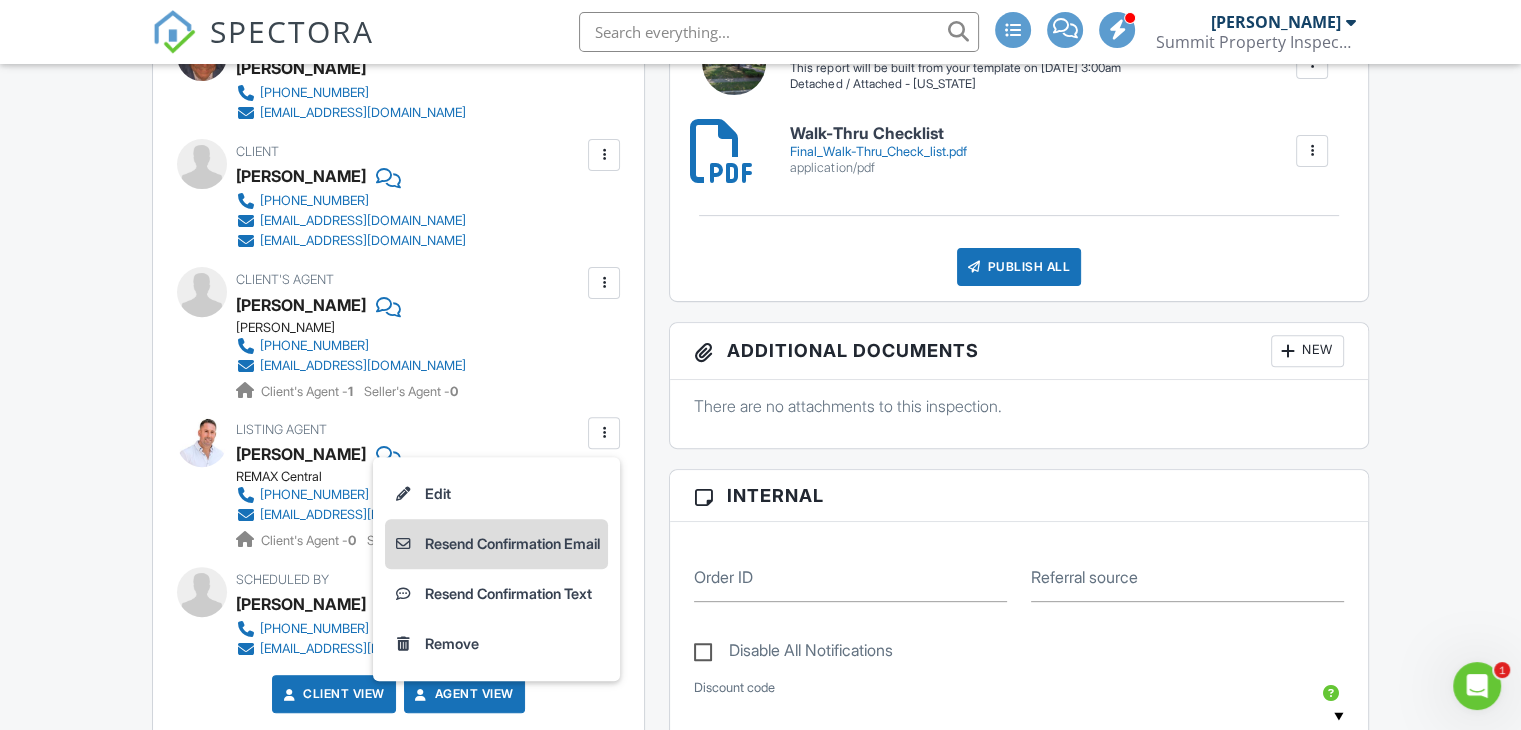 click on "Resend Confirmation Email" at bounding box center [496, 544] 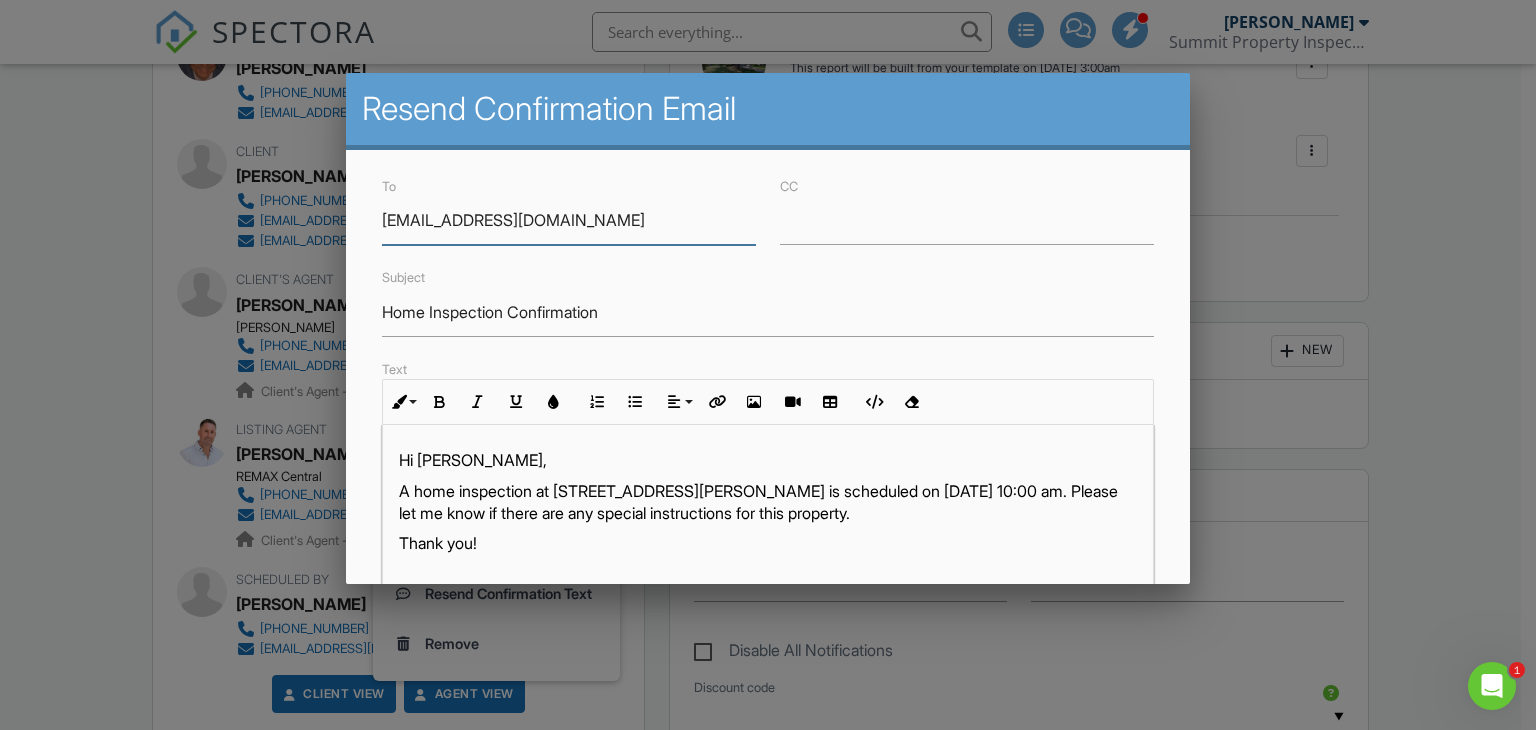 scroll, scrollTop: 0, scrollLeft: 0, axis: both 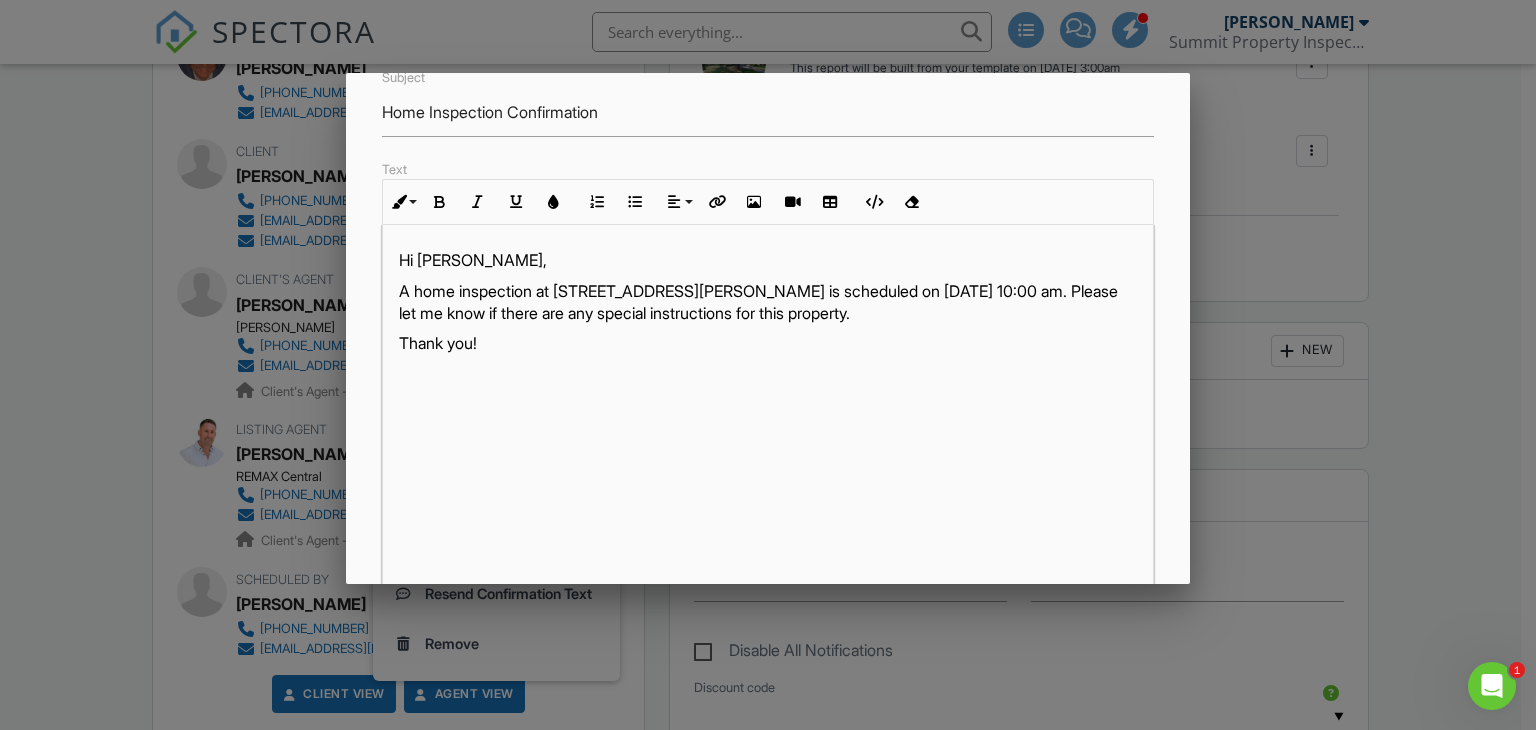 click on "A home inspection at 10 Arbach Ln, Manalapan Township, NJ 07726 is scheduled on 07/14/2025 at 10:00 am. Please let me know if there are any special instructions for this property." 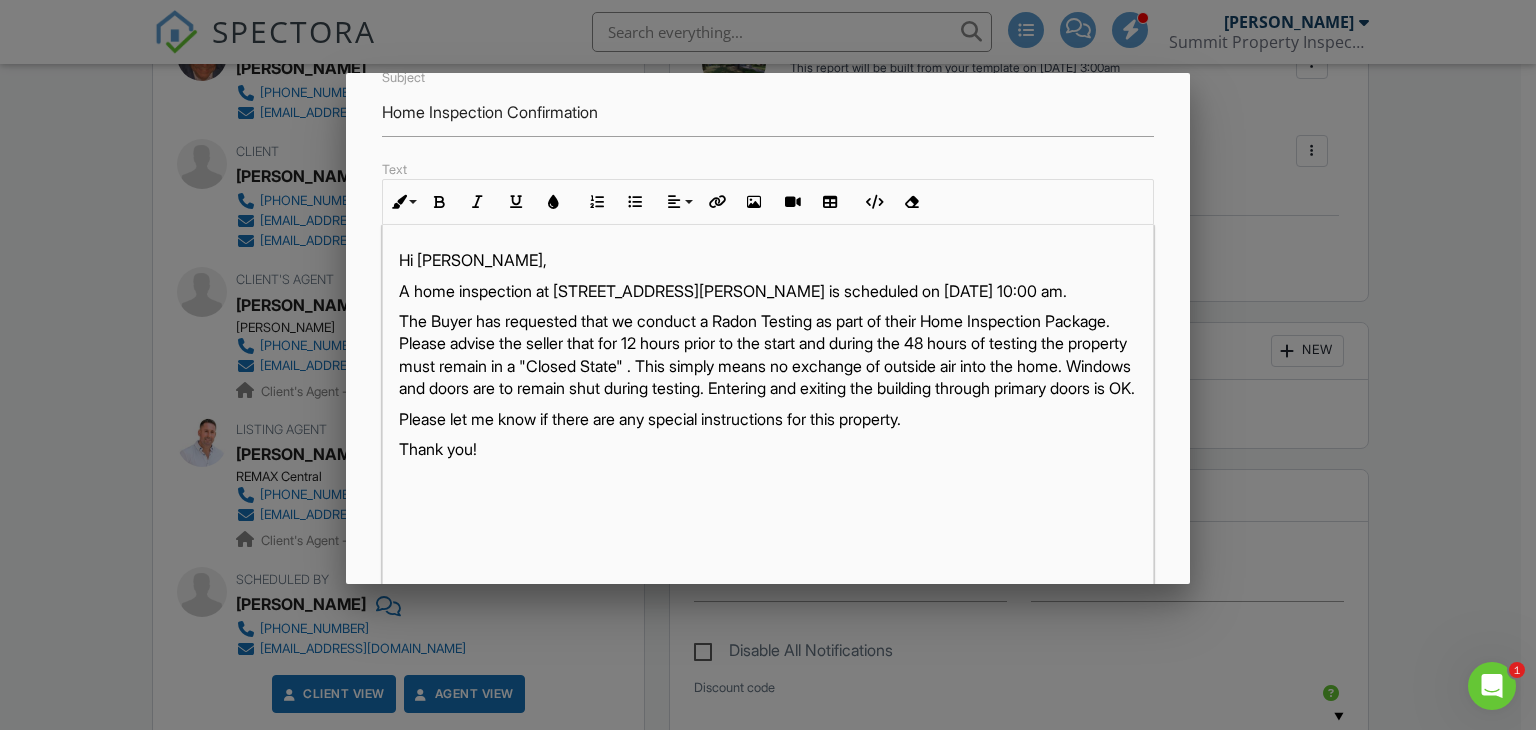 click on "The Buyer has requested that we conduct a Radon Testing as part of their Home Inspection Package. Please advise the seller that for 12 hours prior to the start and during the 48 hours of testing the property must remain in a "Closed State" . This simply means no exchange of outside air into the home. Windows and doors are to remain shut during testing. Entering and exiting the building through primary doors is OK." at bounding box center (768, 355) 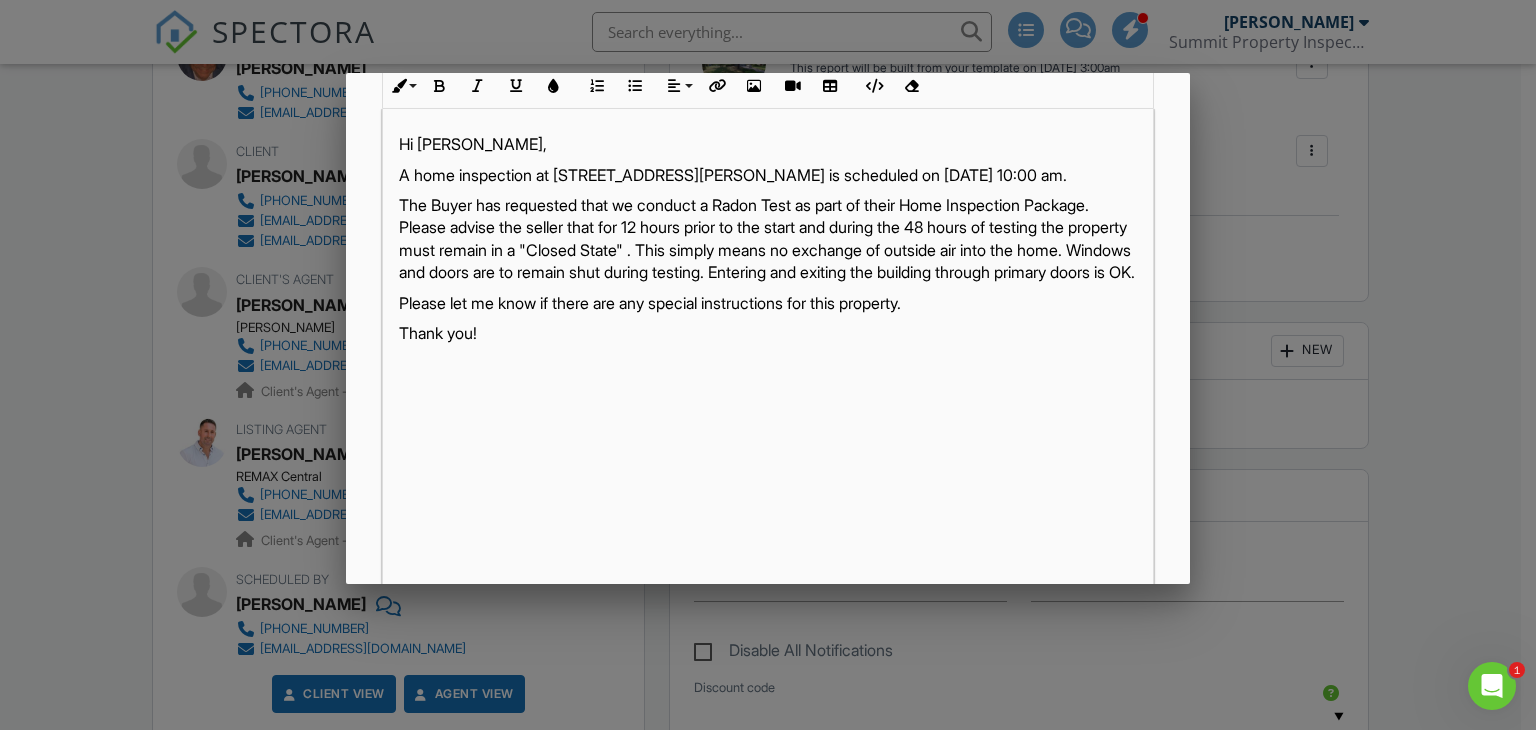 scroll, scrollTop: 471, scrollLeft: 0, axis: vertical 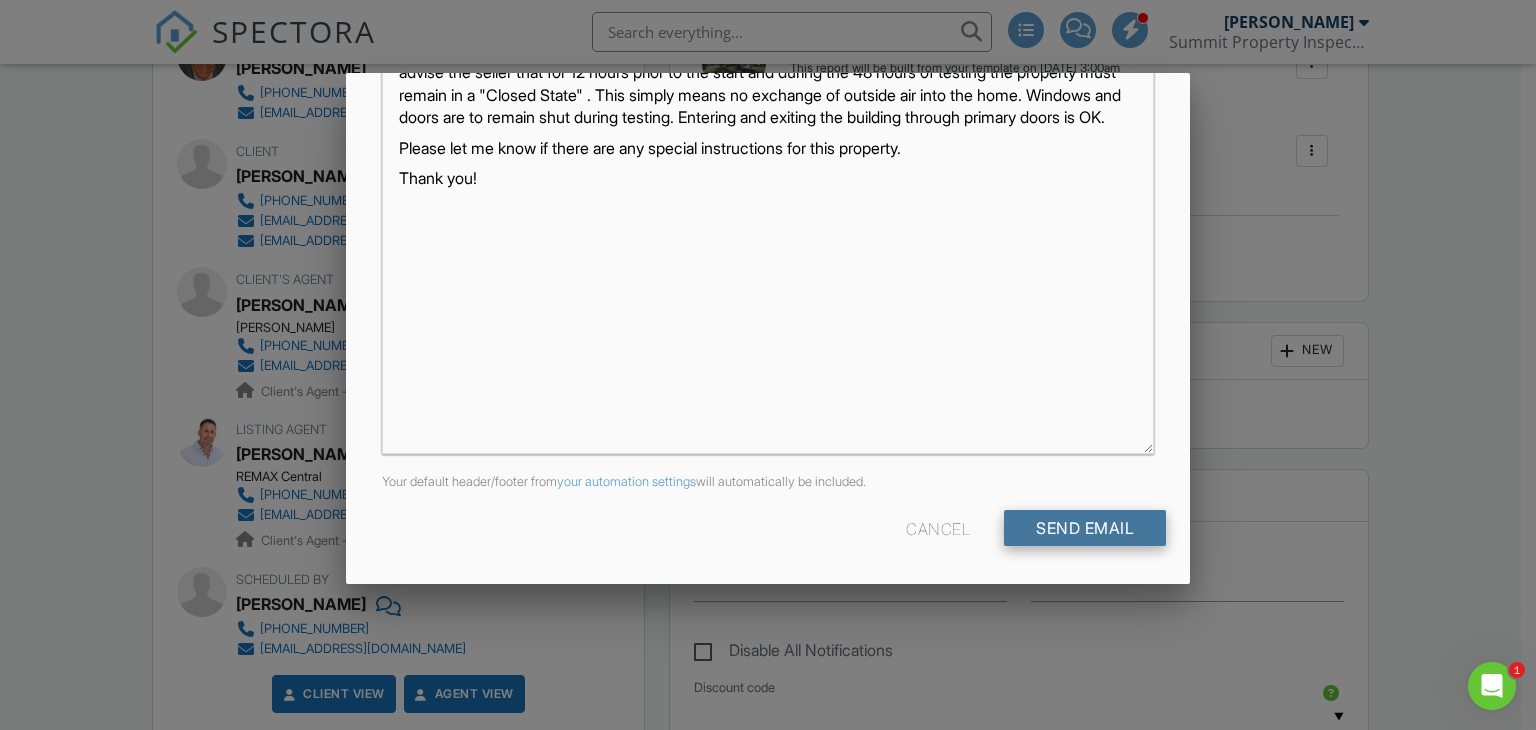click on "Send Email" at bounding box center (1085, 528) 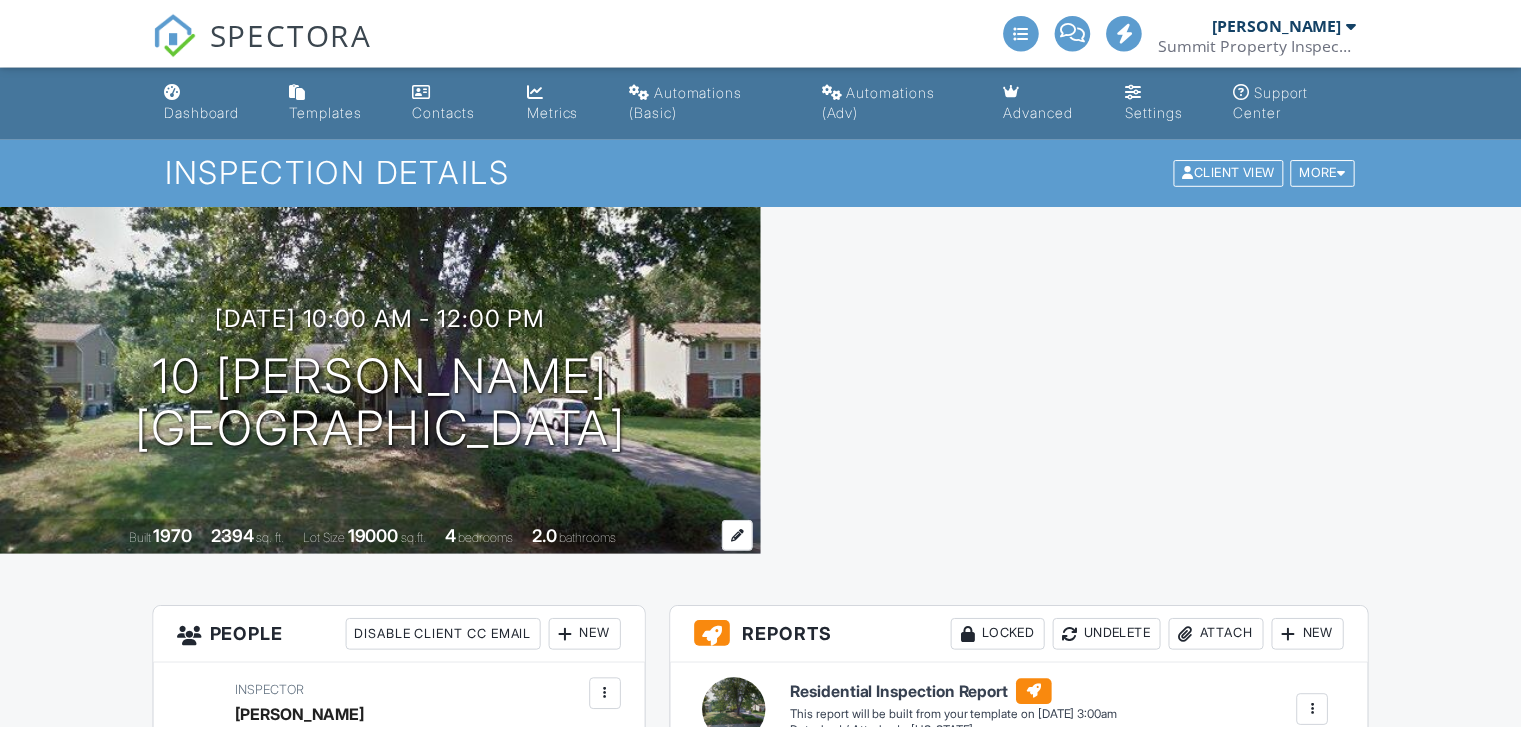 scroll, scrollTop: 0, scrollLeft: 0, axis: both 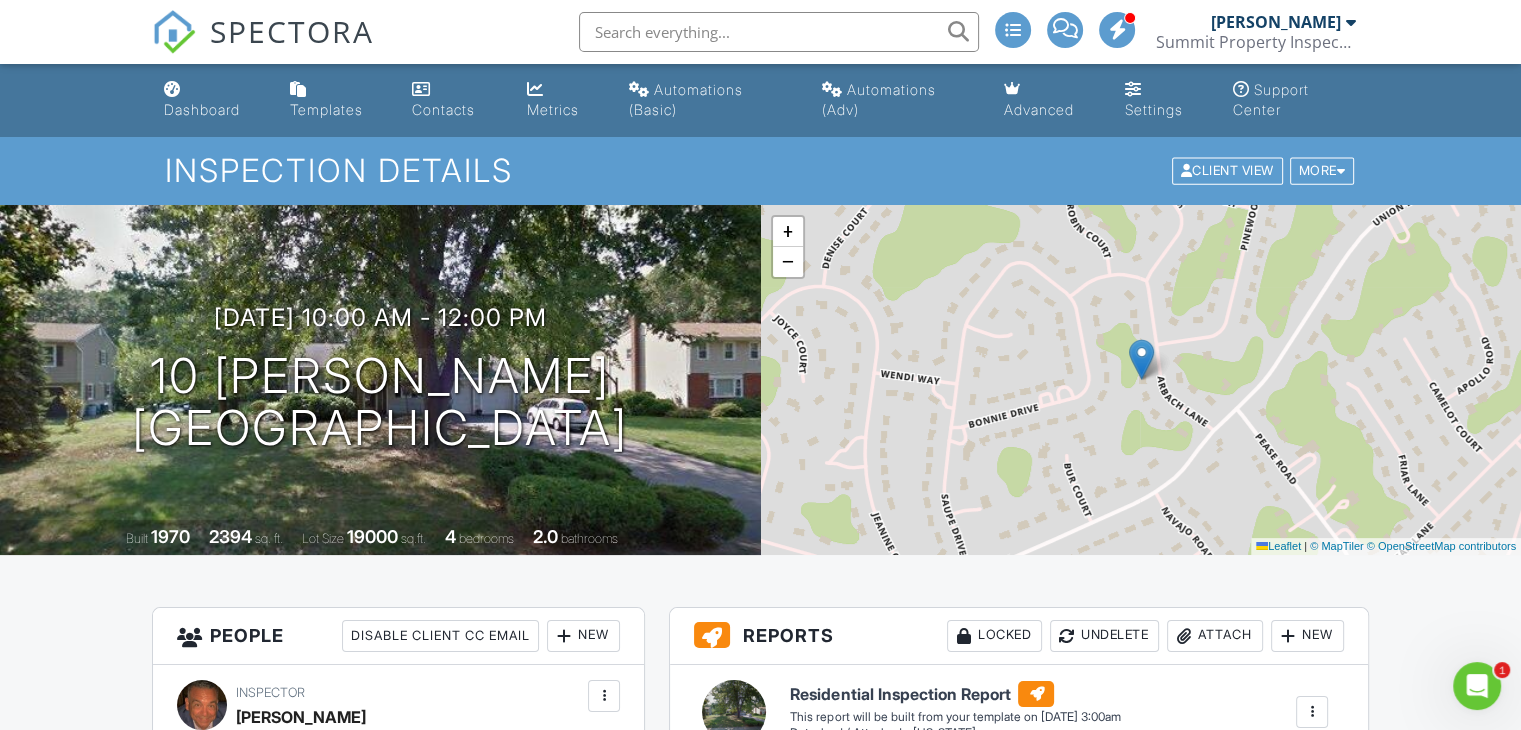 click on "Dashboard" at bounding box center (202, 109) 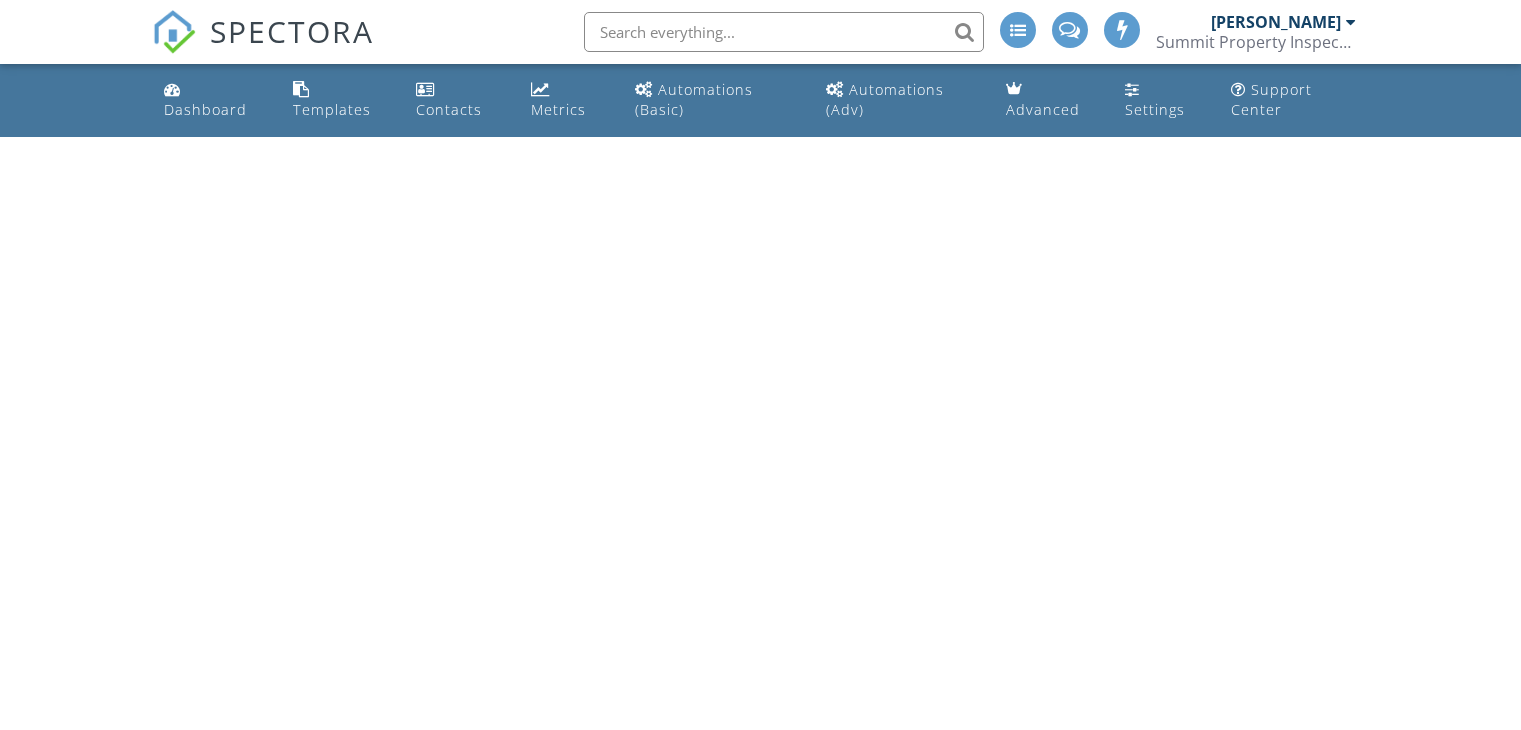 scroll, scrollTop: 0, scrollLeft: 0, axis: both 